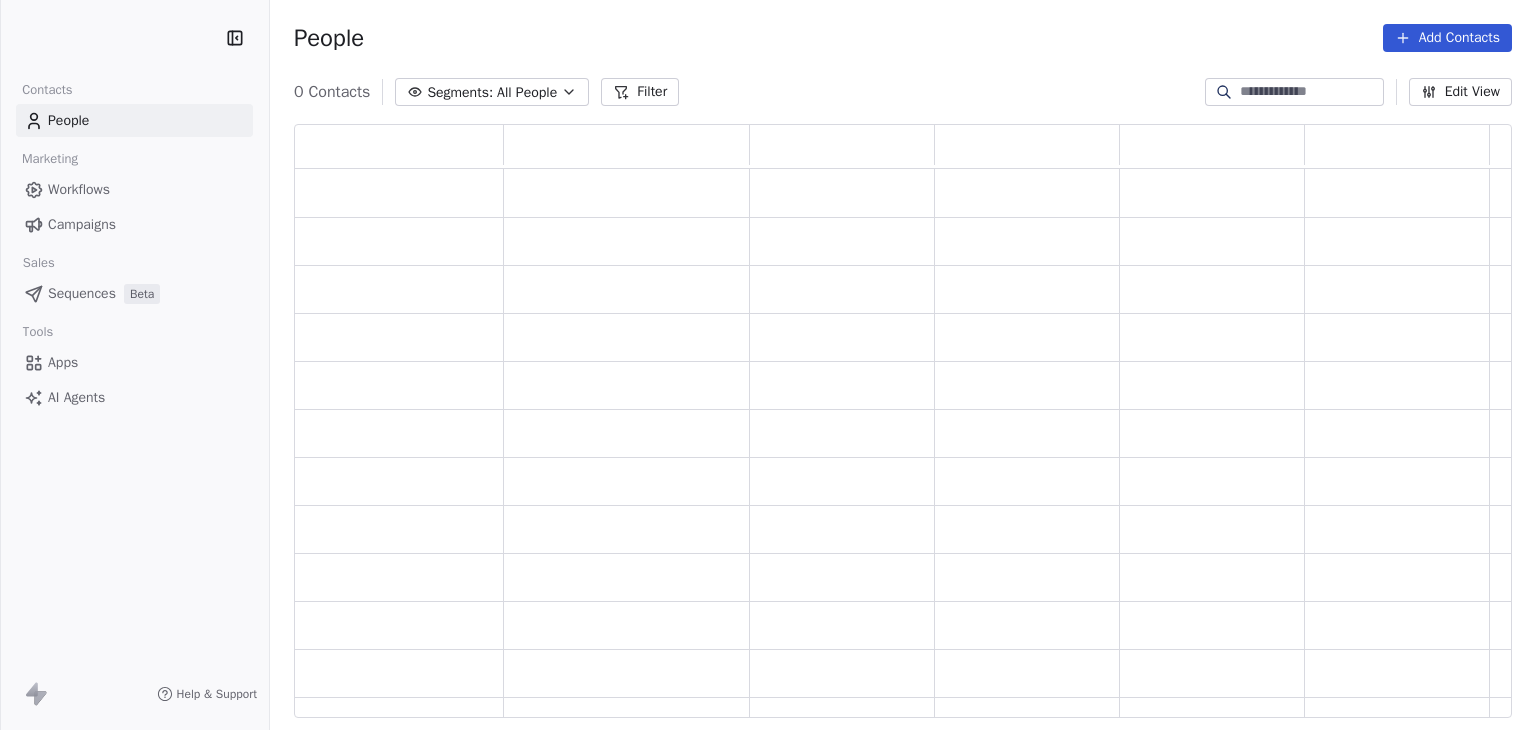 scroll, scrollTop: 0, scrollLeft: 0, axis: both 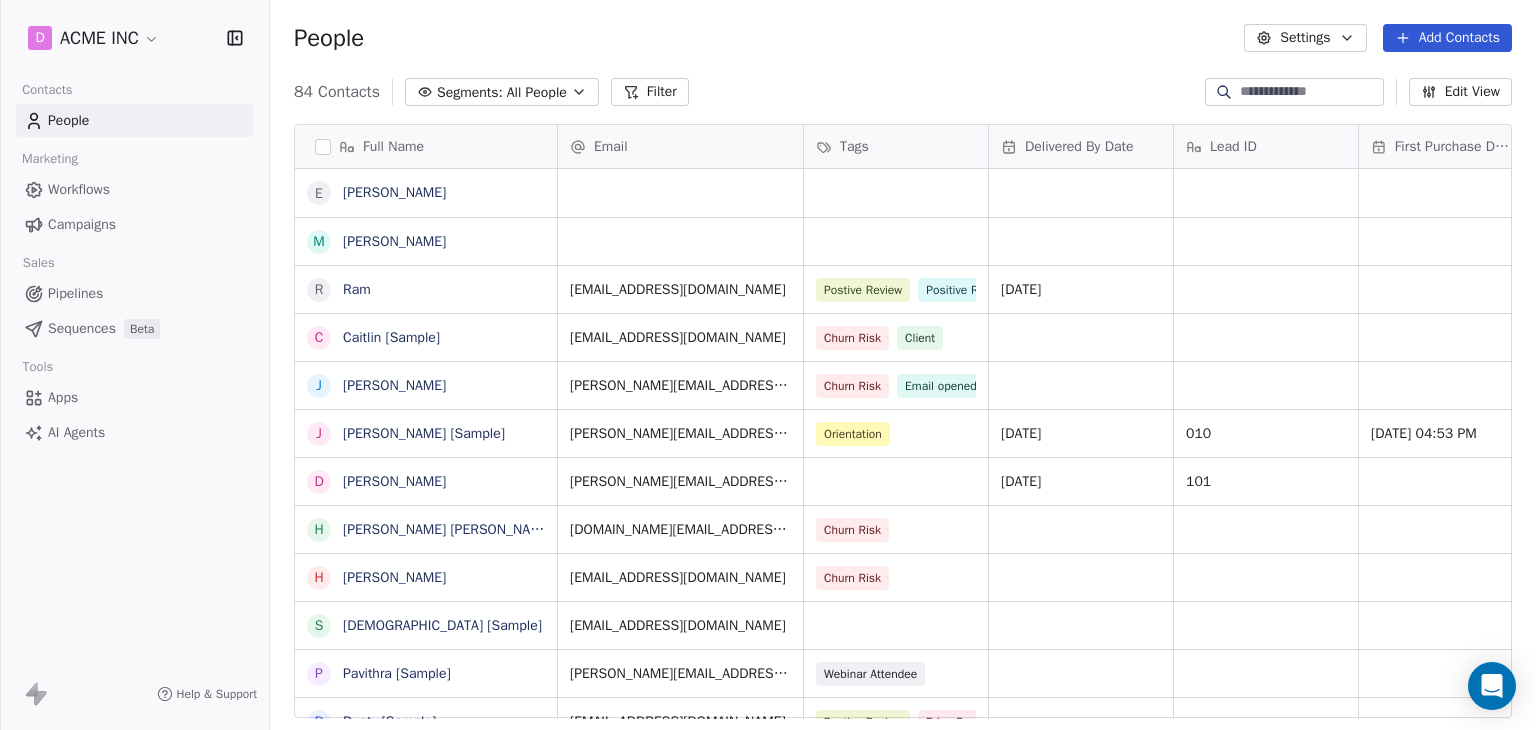click at bounding box center (1310, 92) 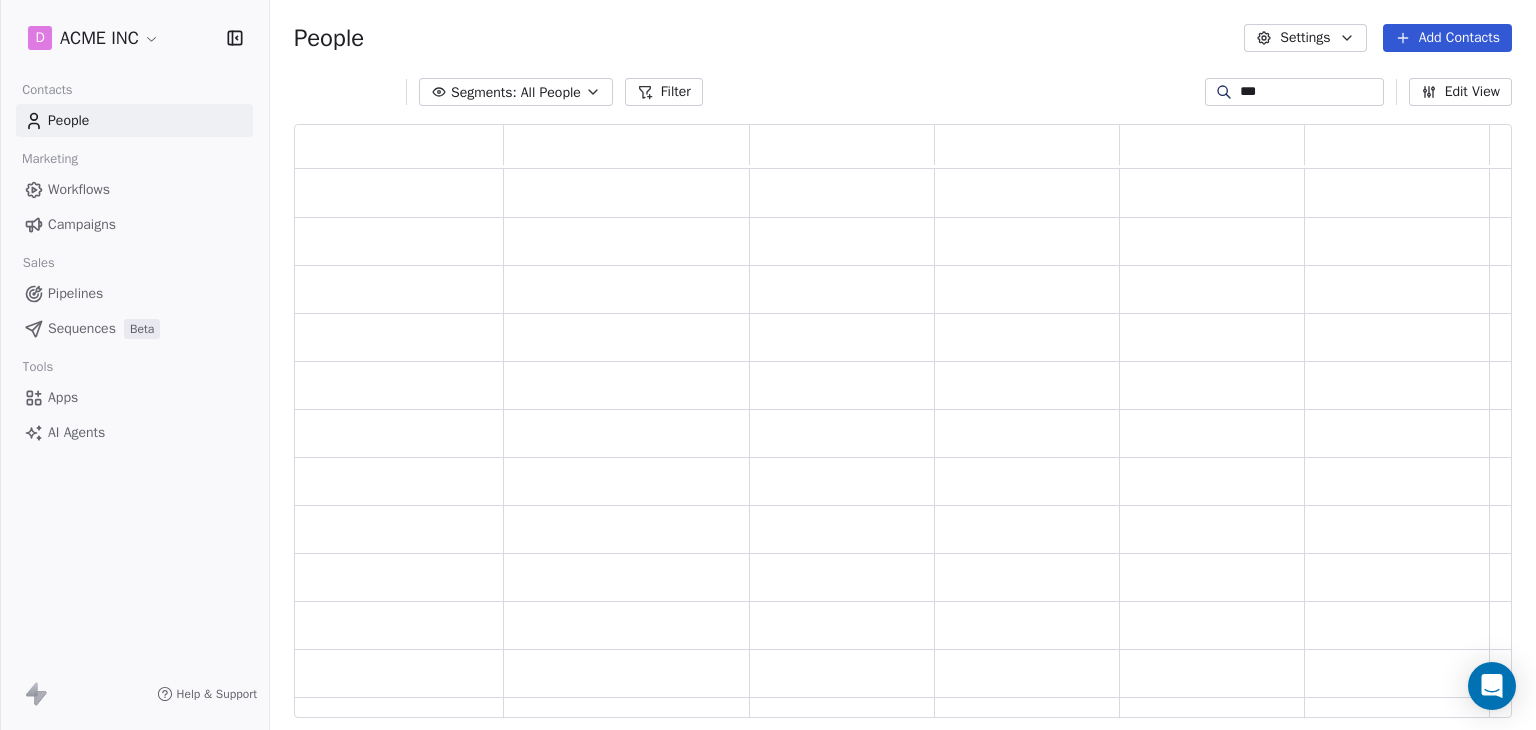 scroll, scrollTop: 16, scrollLeft: 16, axis: both 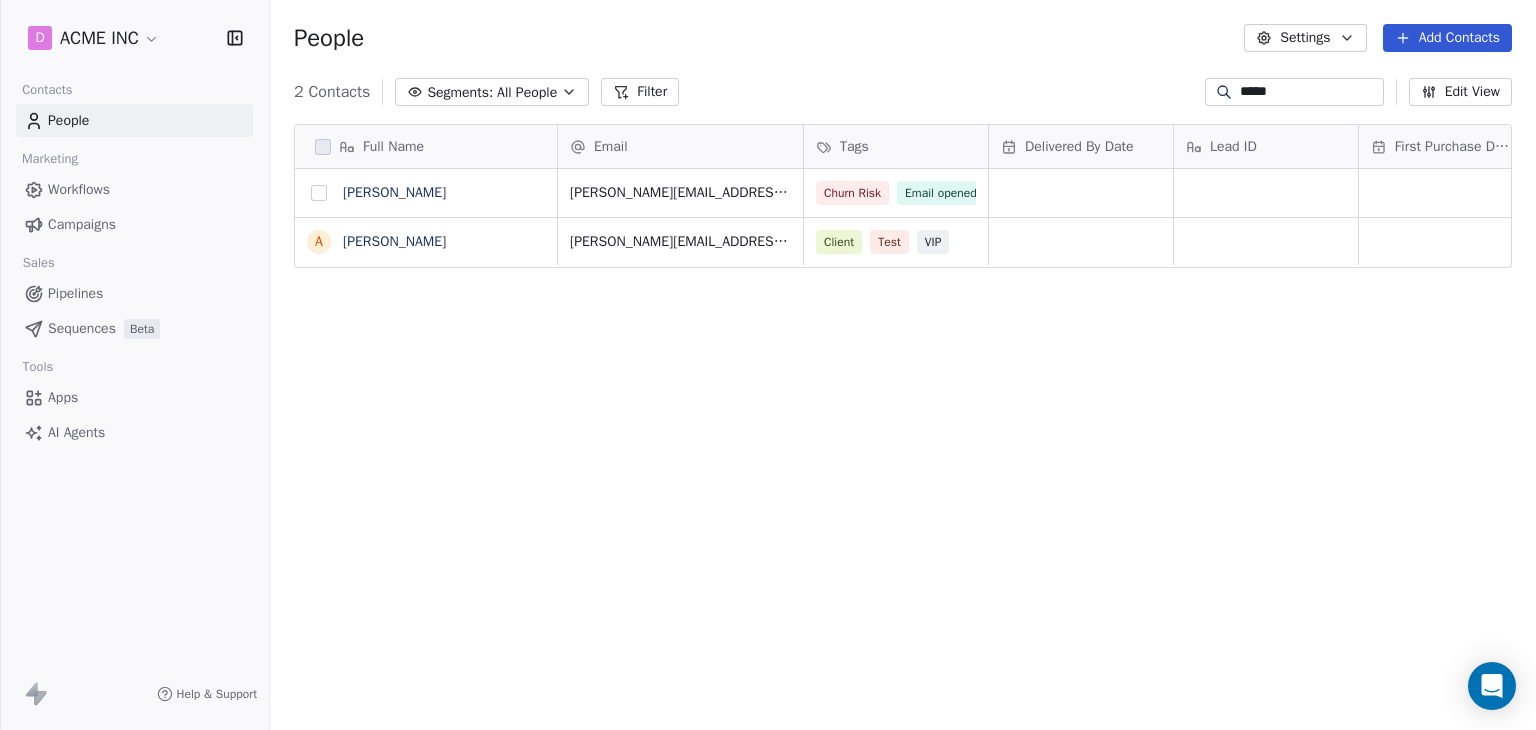type on "*****" 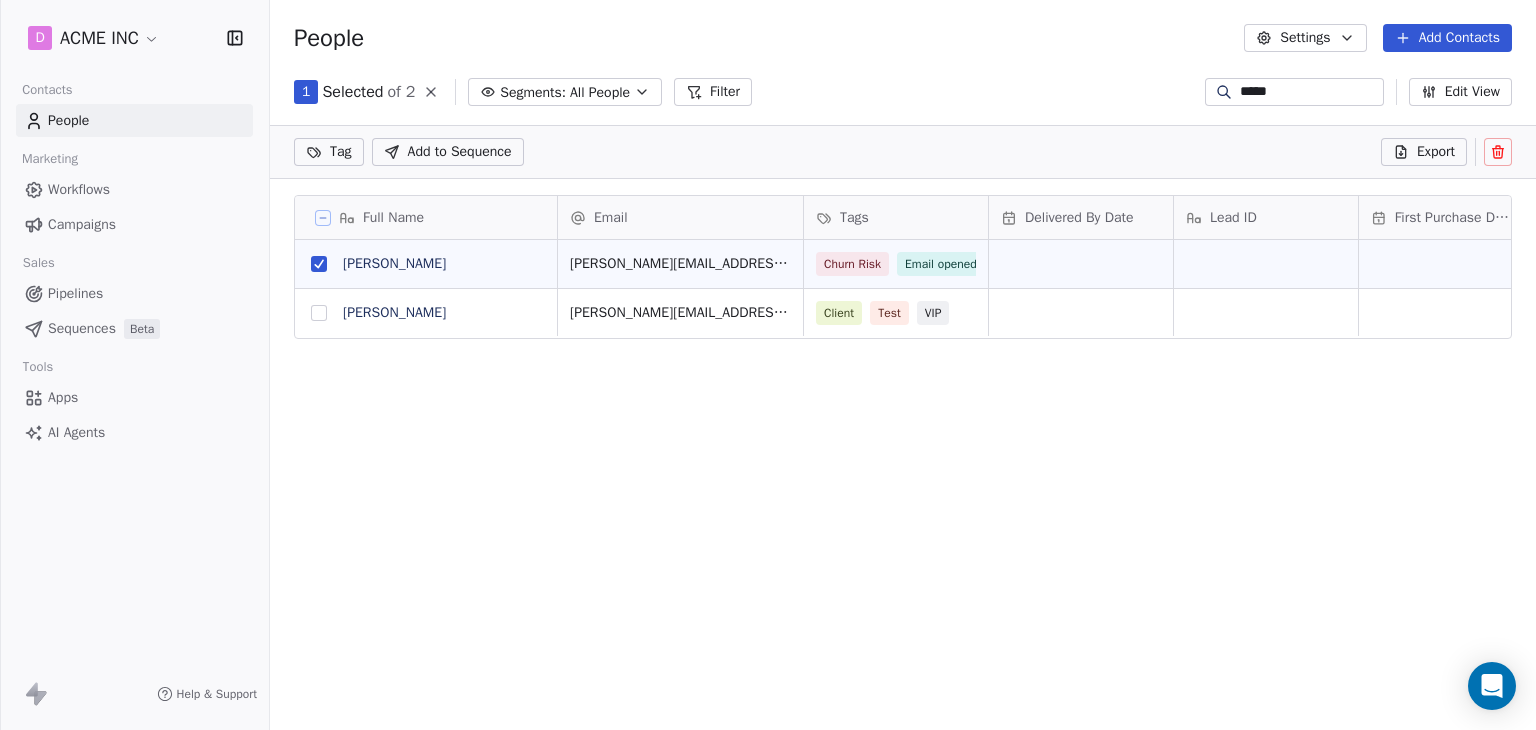 scroll, scrollTop: 556, scrollLeft: 1250, axis: both 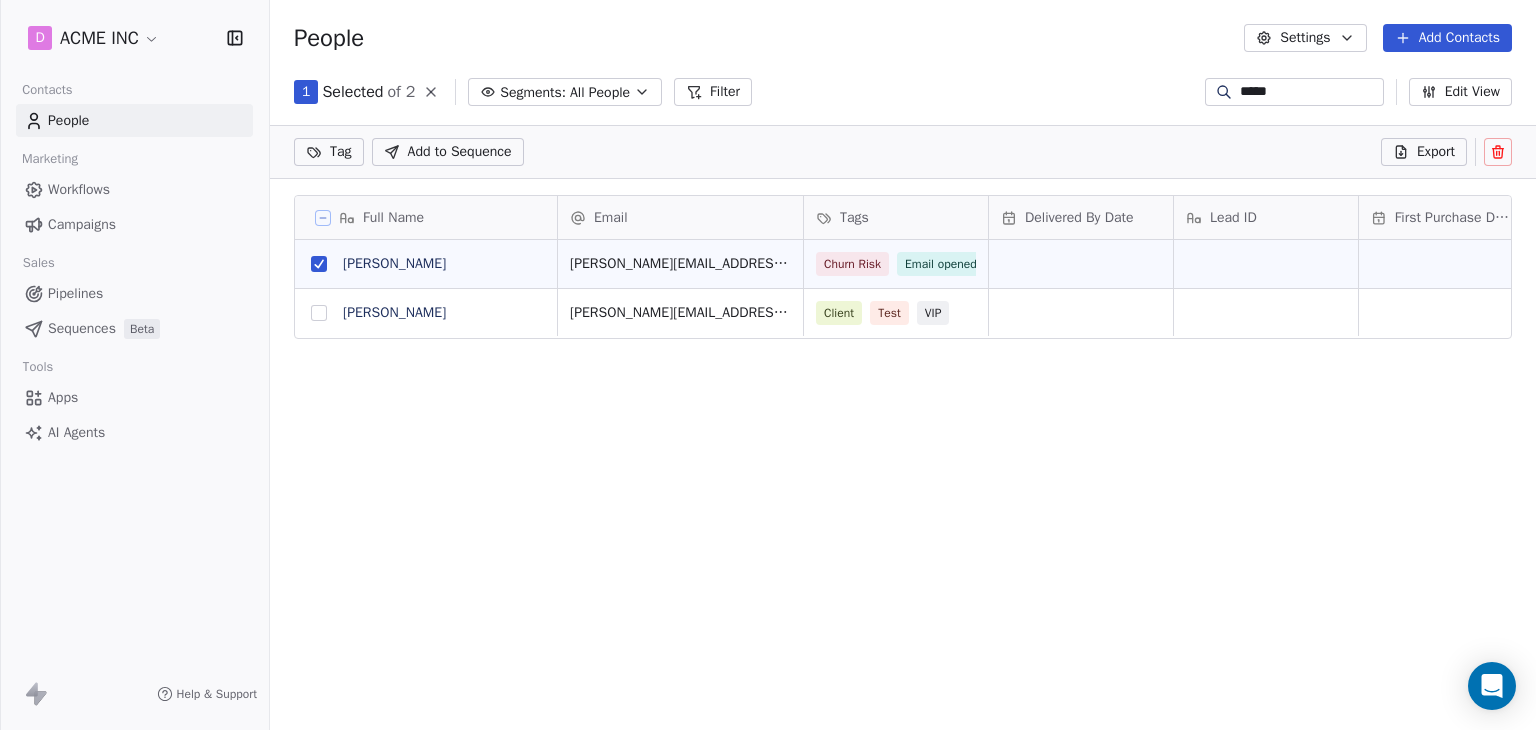 click 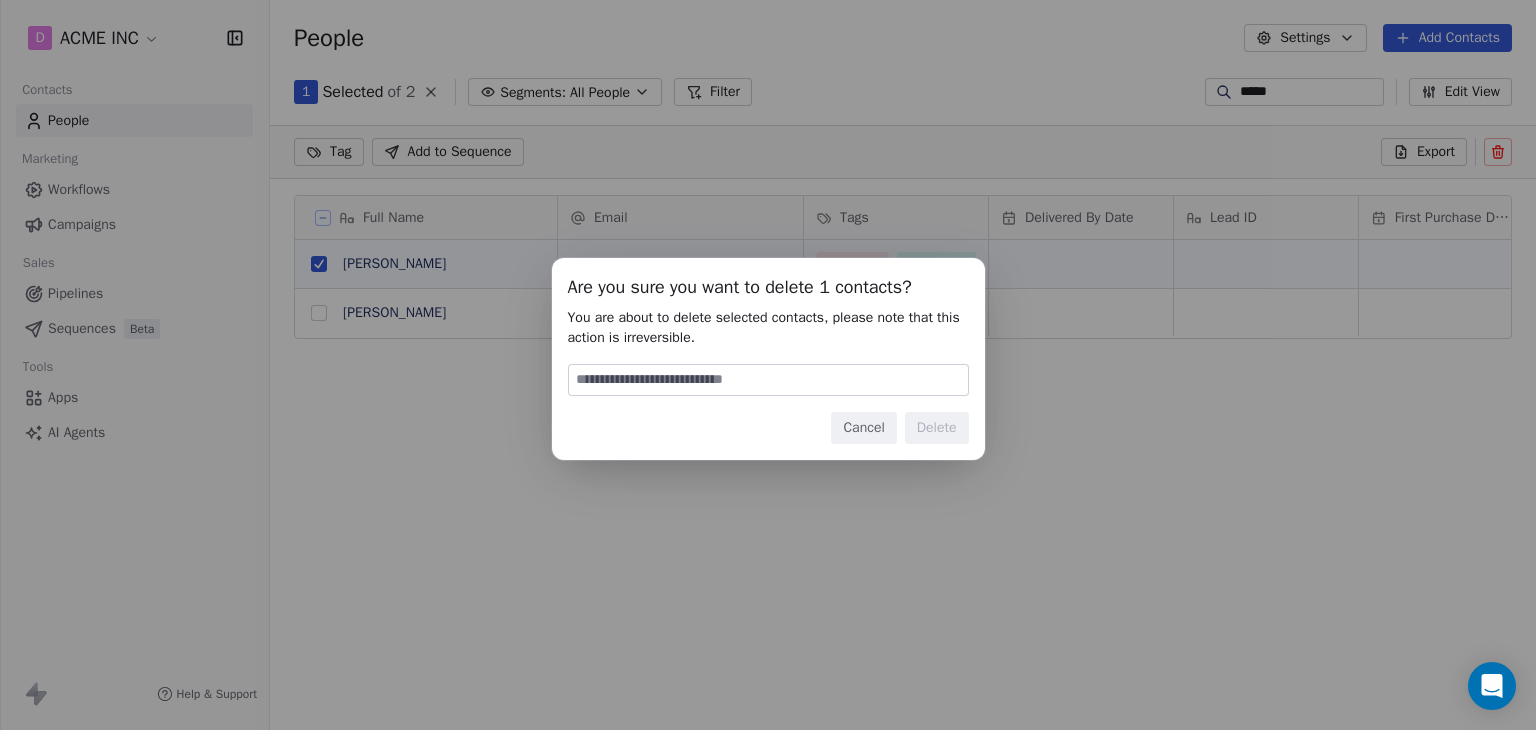 click at bounding box center [768, 380] 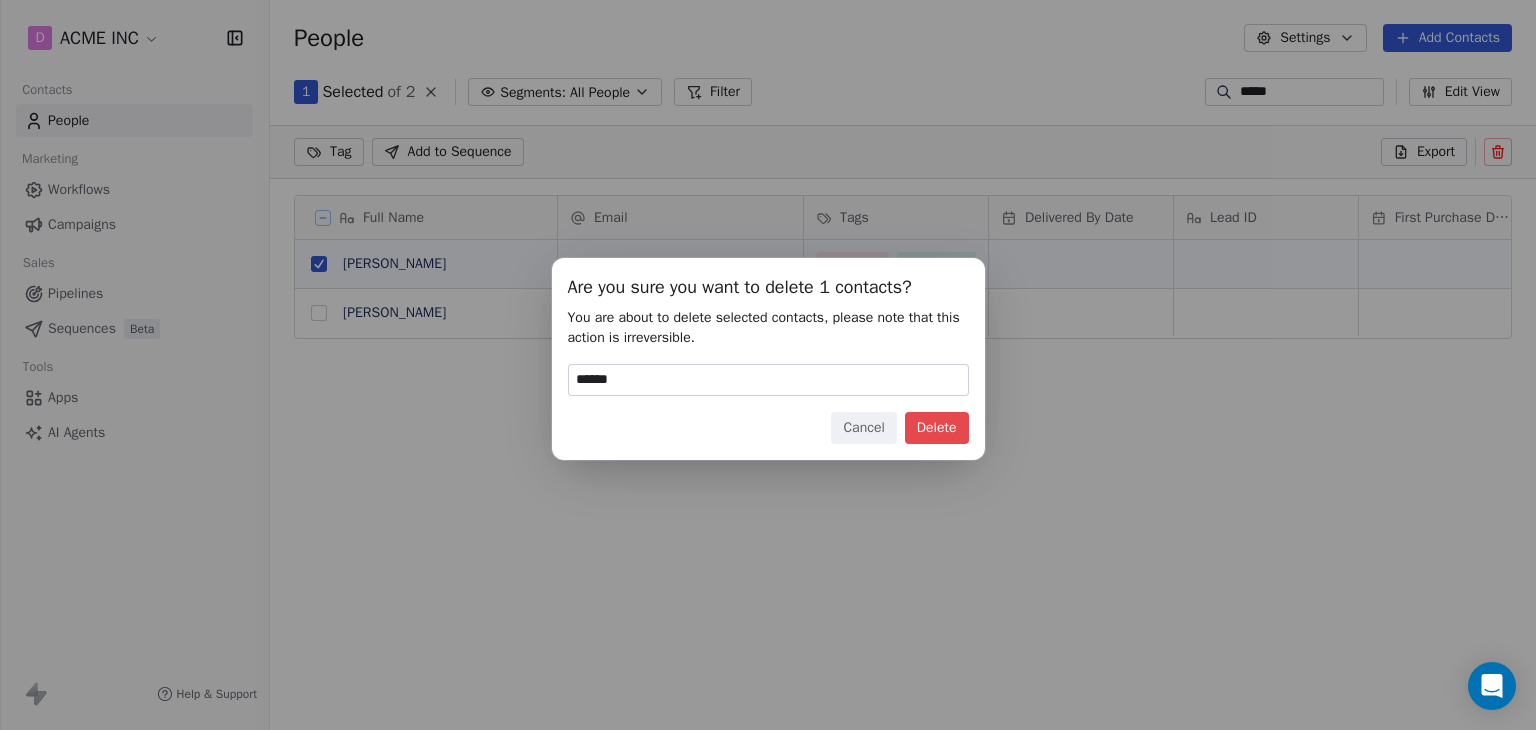 type on "******" 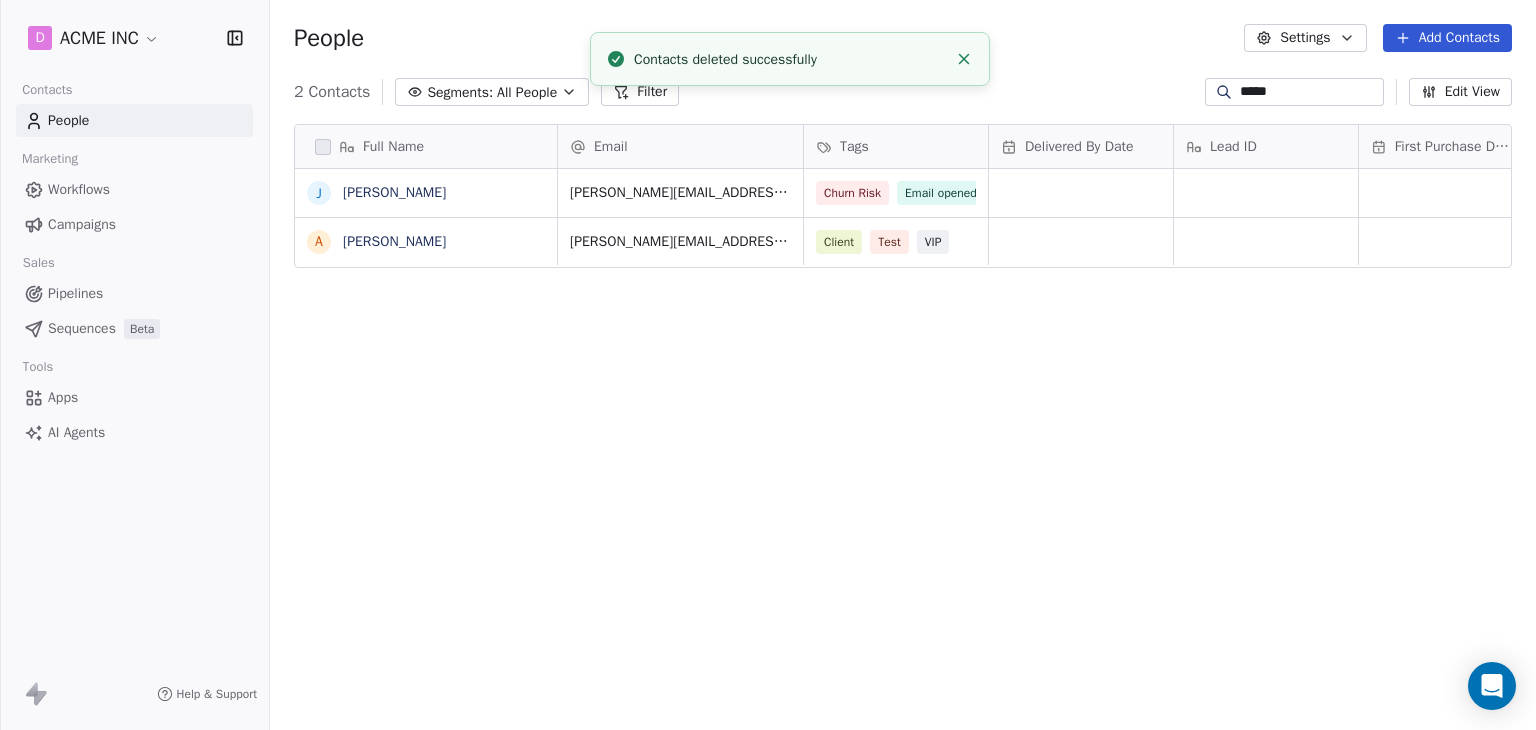 scroll, scrollTop: 16, scrollLeft: 16, axis: both 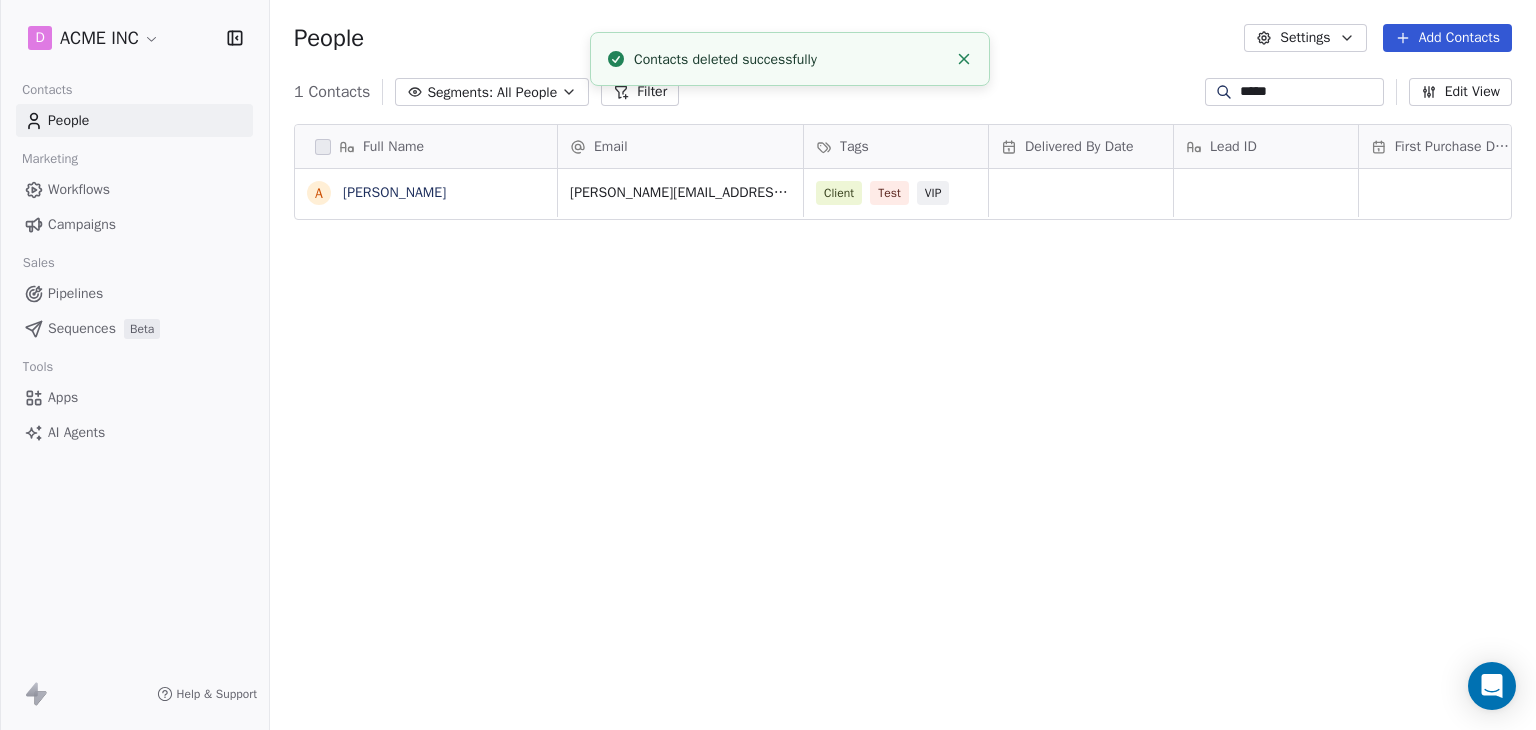 drag, startPoint x: 1256, startPoint y: 82, endPoint x: 1087, endPoint y: 81, distance: 169.00296 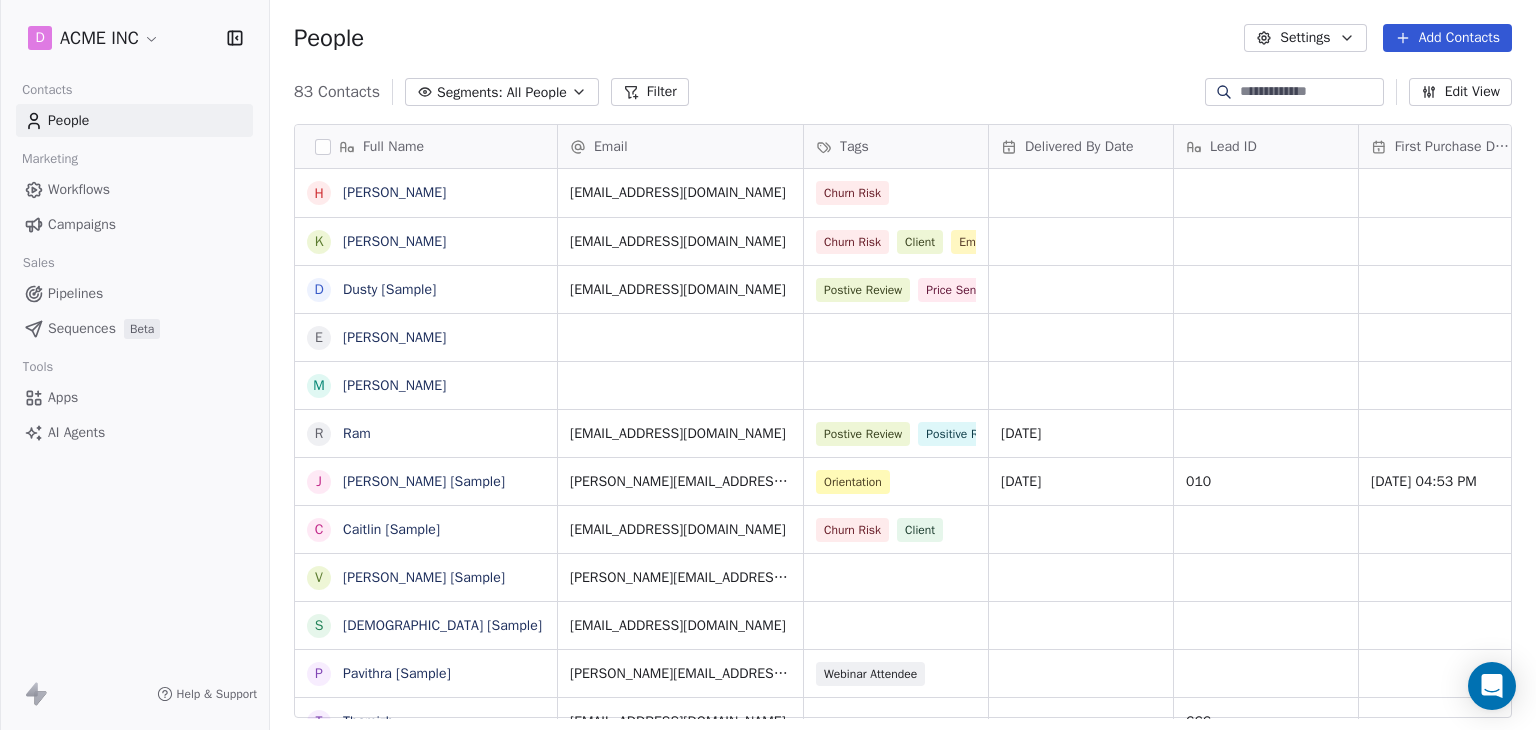 type 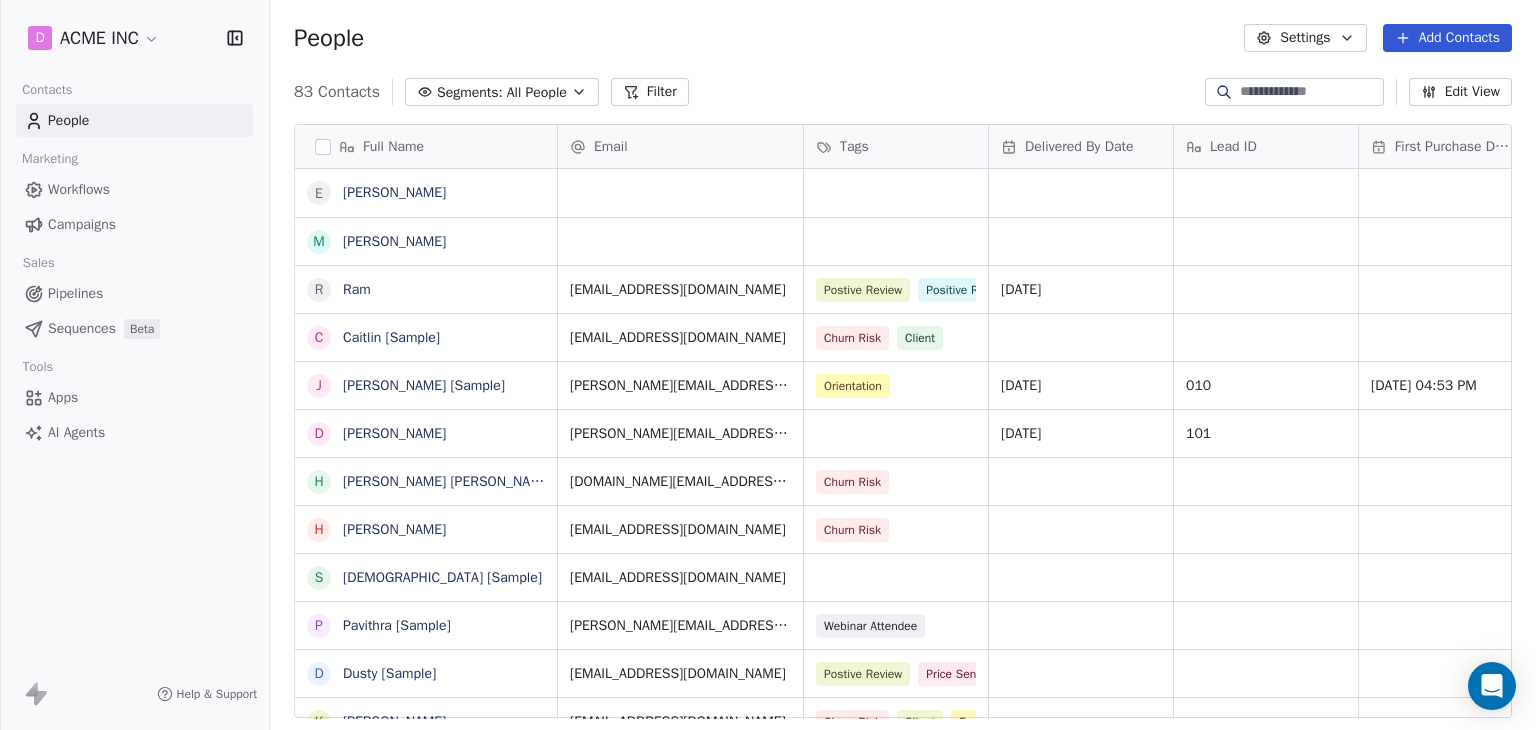scroll, scrollTop: 488, scrollLeft: 0, axis: vertical 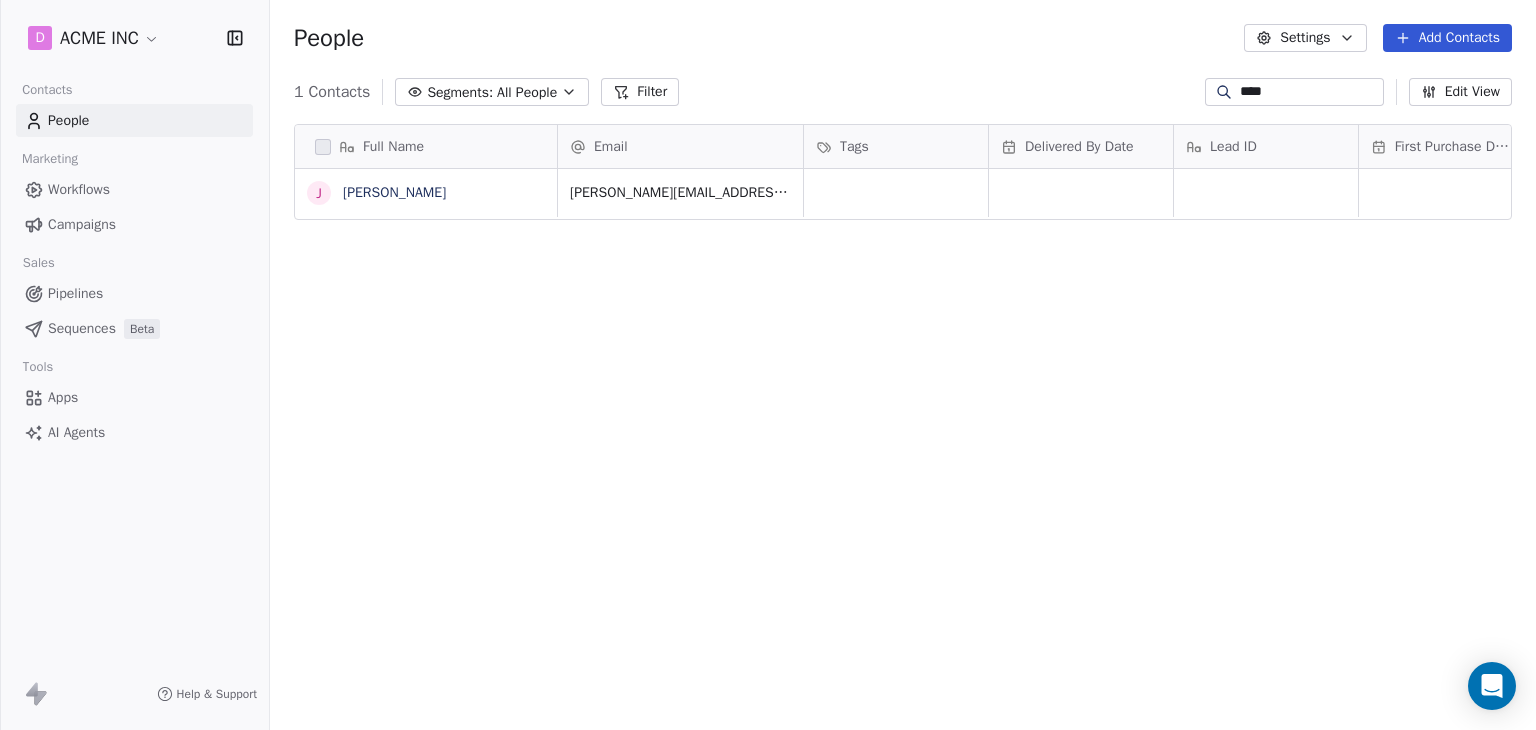 type on "****" 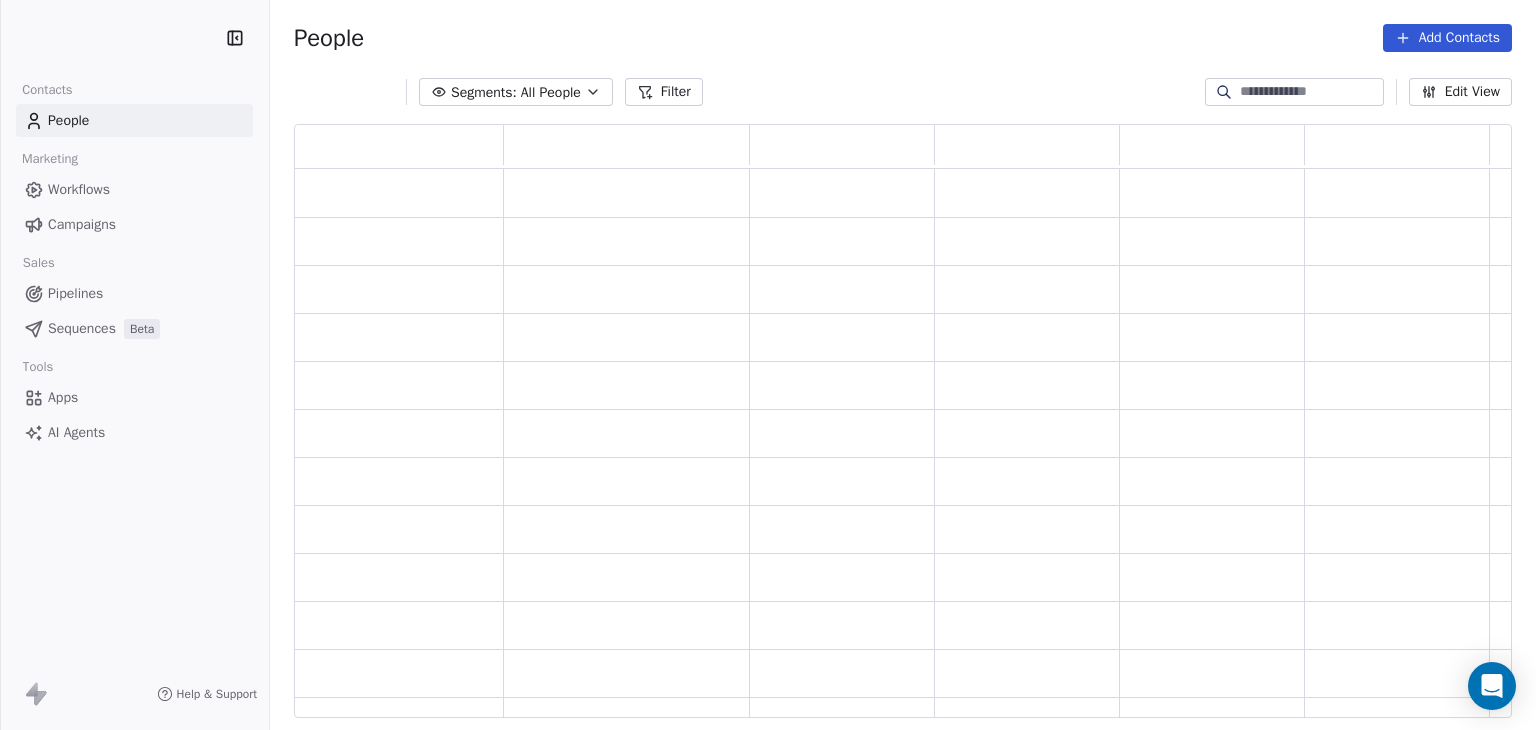 scroll, scrollTop: 0, scrollLeft: 0, axis: both 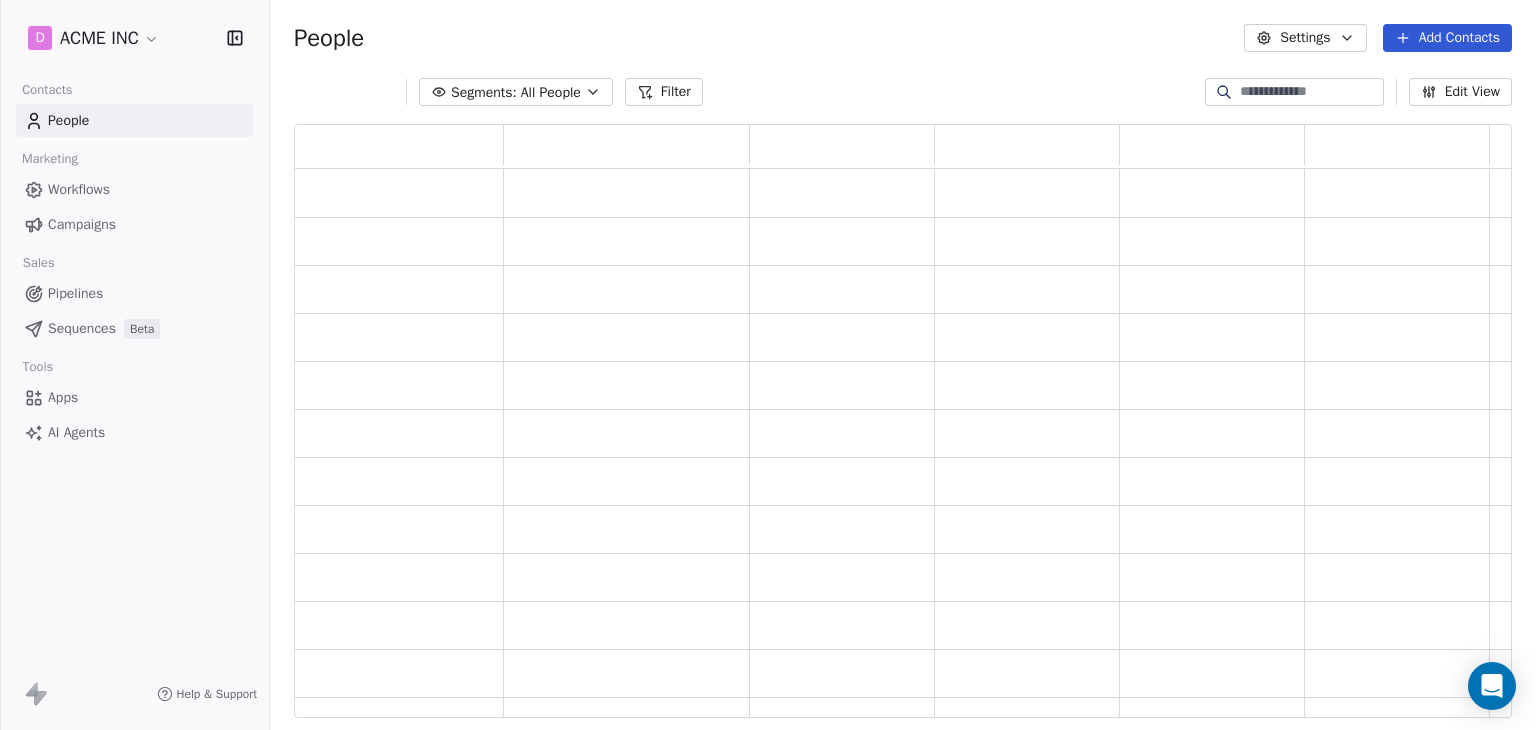 click at bounding box center (1310, 92) 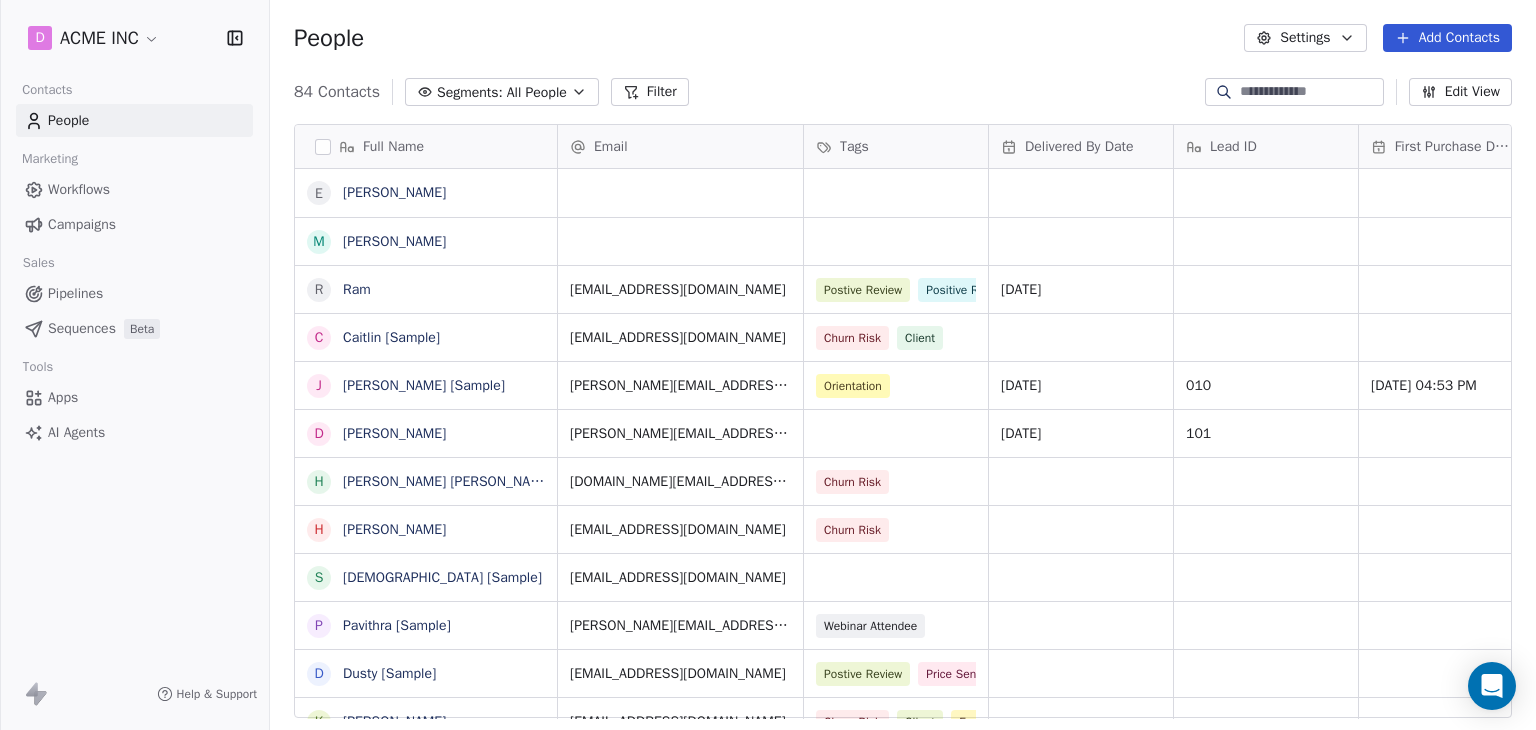 scroll, scrollTop: 16, scrollLeft: 16, axis: both 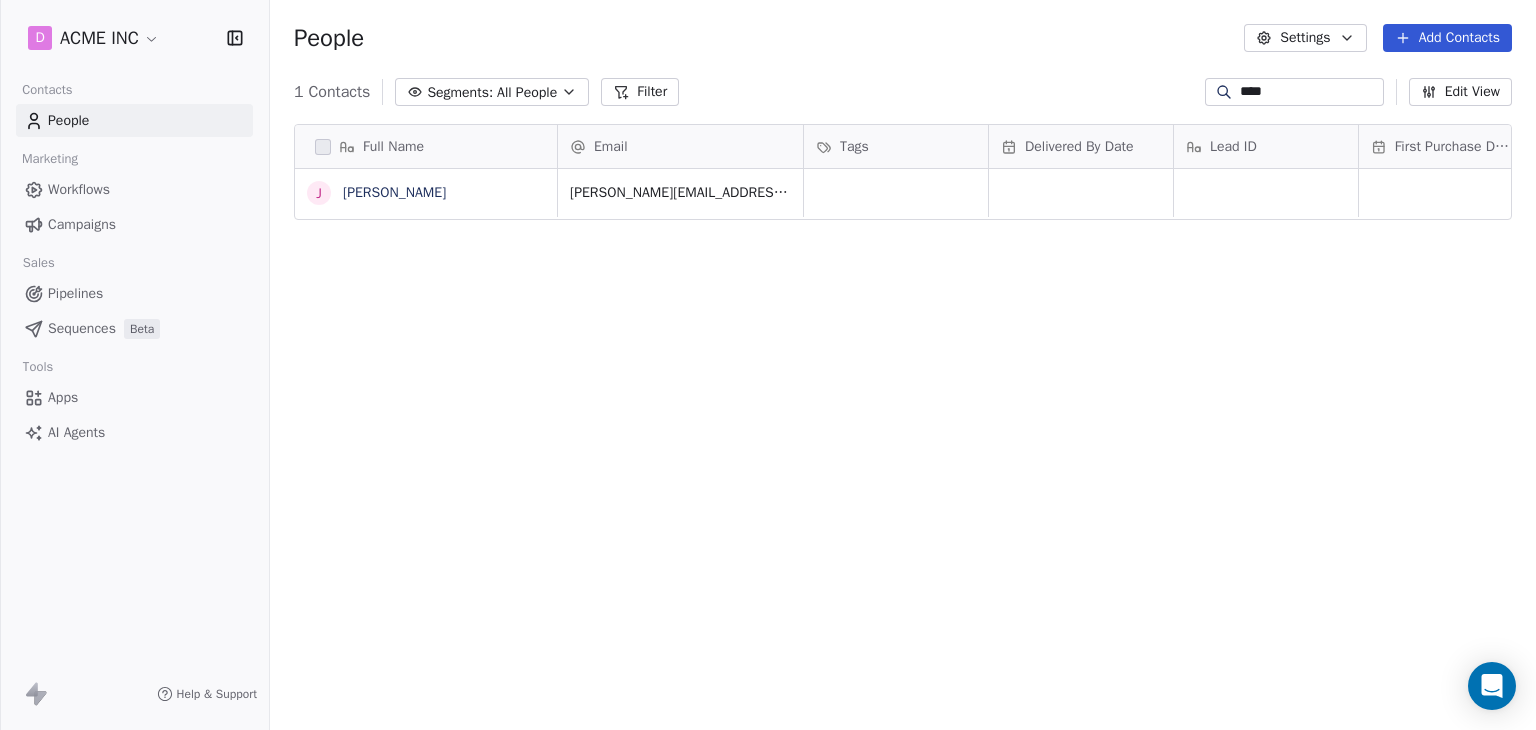 type on "****" 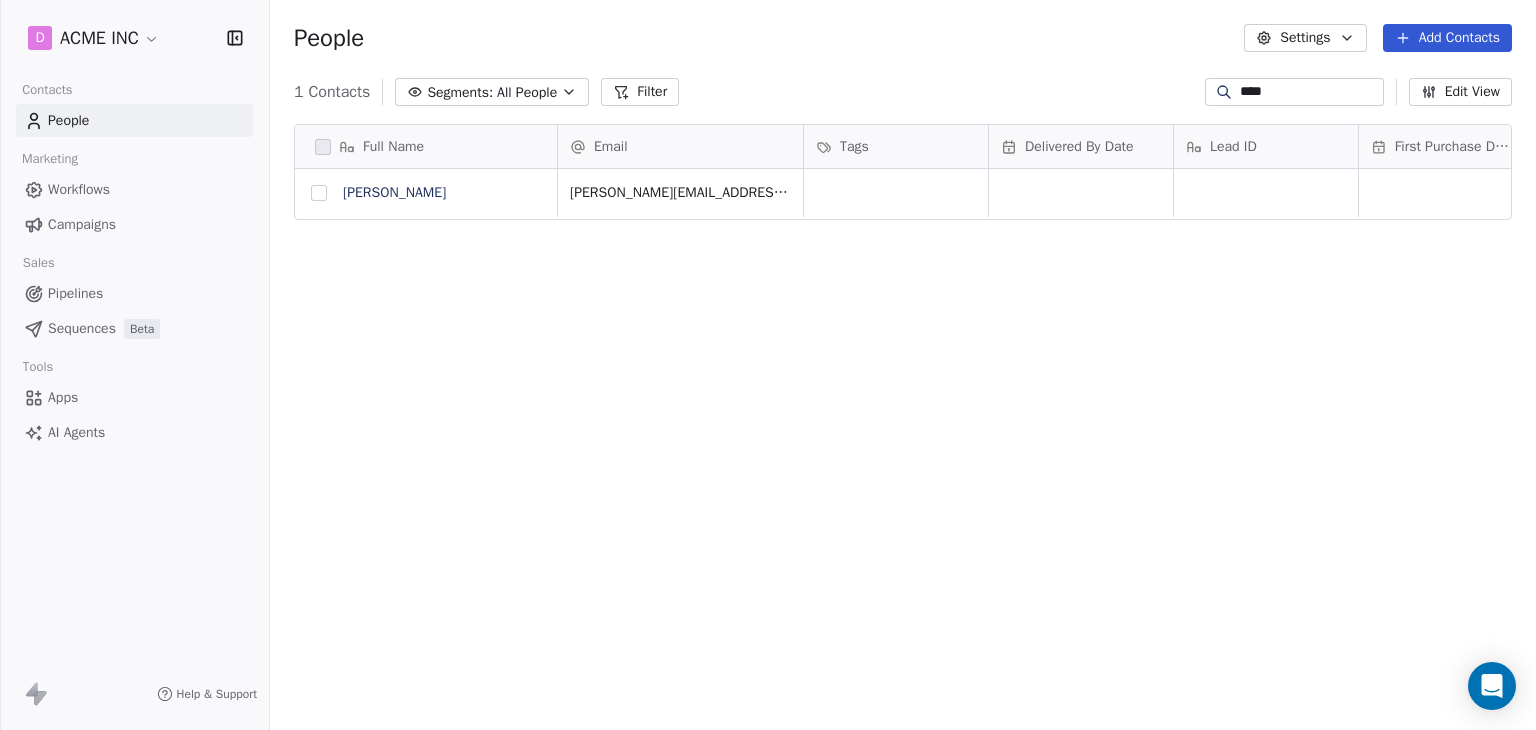 click at bounding box center (319, 193) 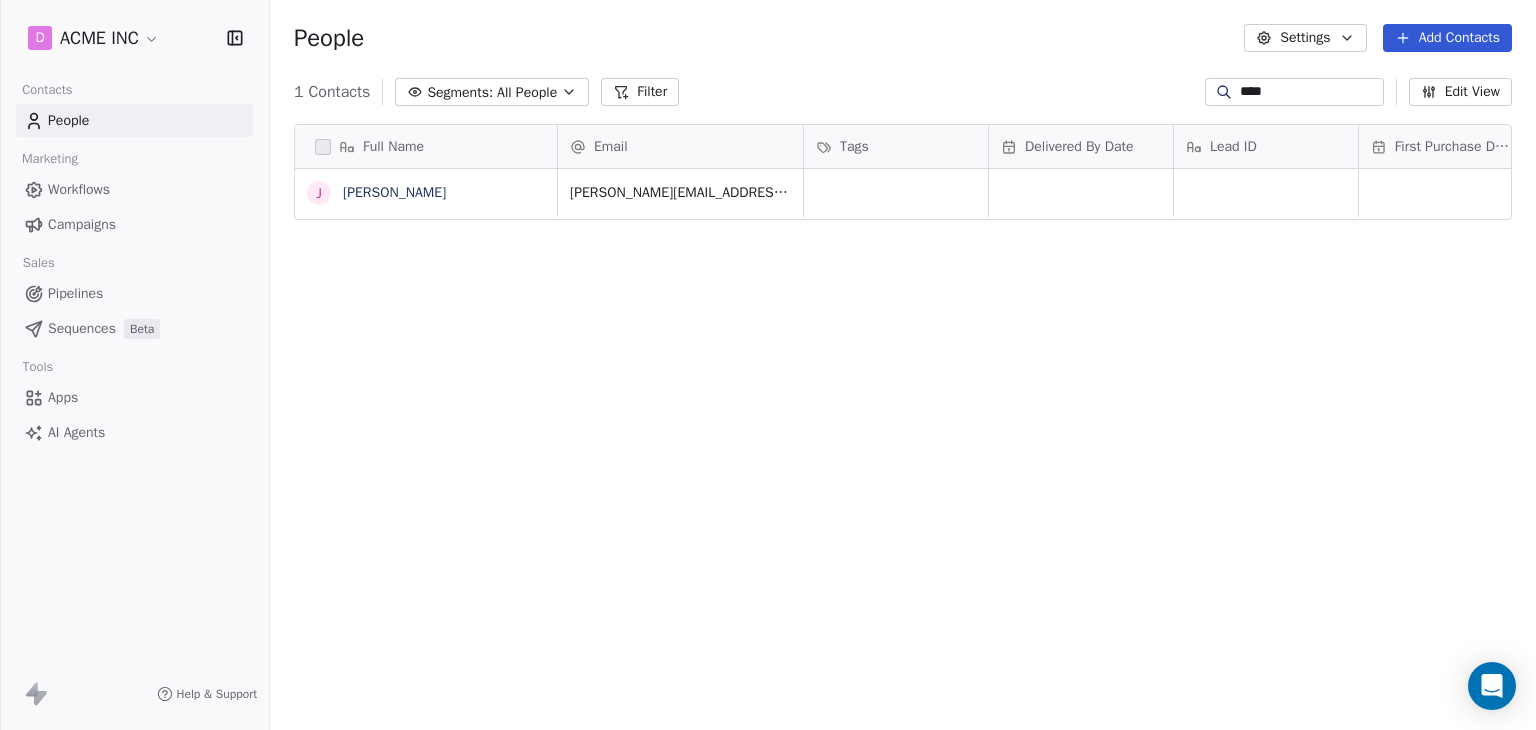 scroll, scrollTop: 556, scrollLeft: 1250, axis: both 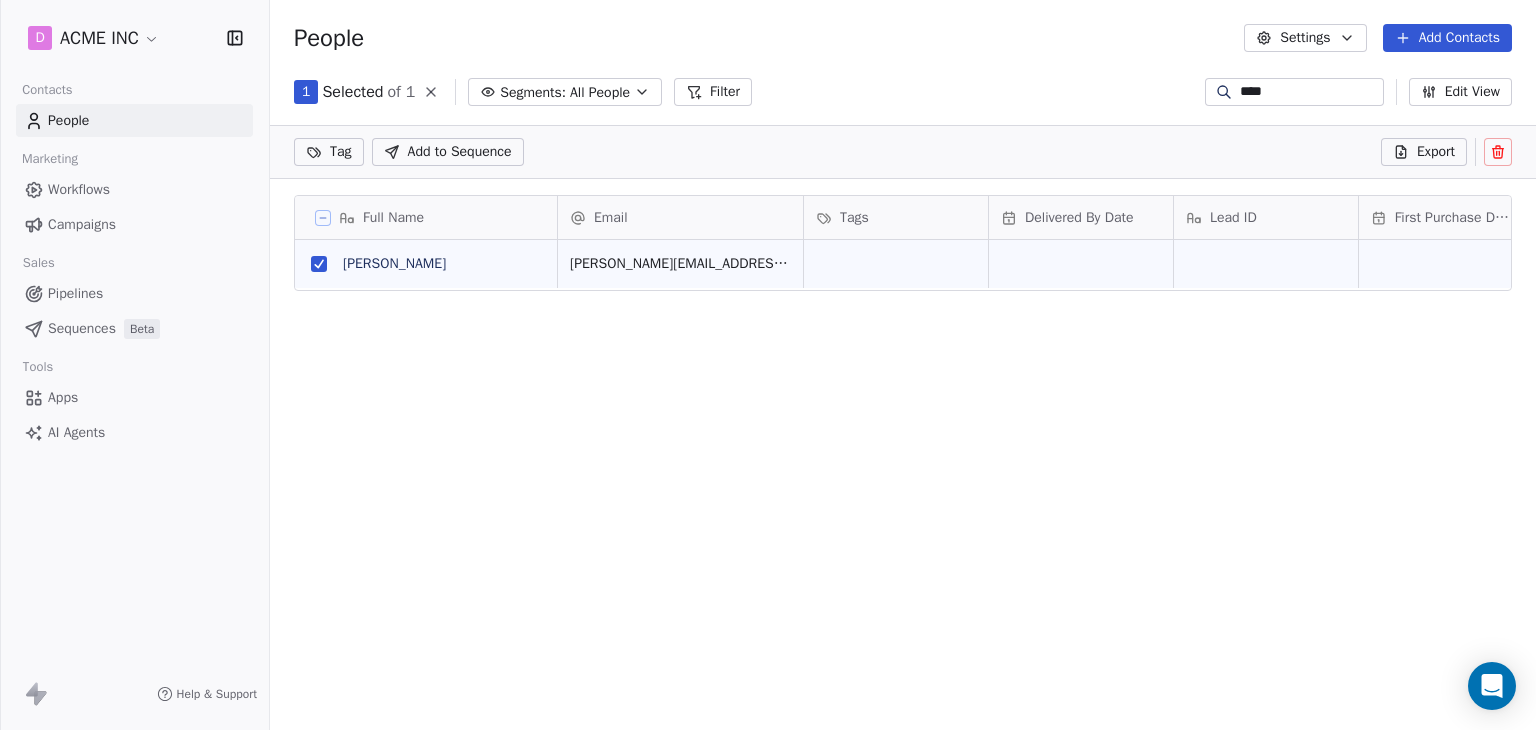 click 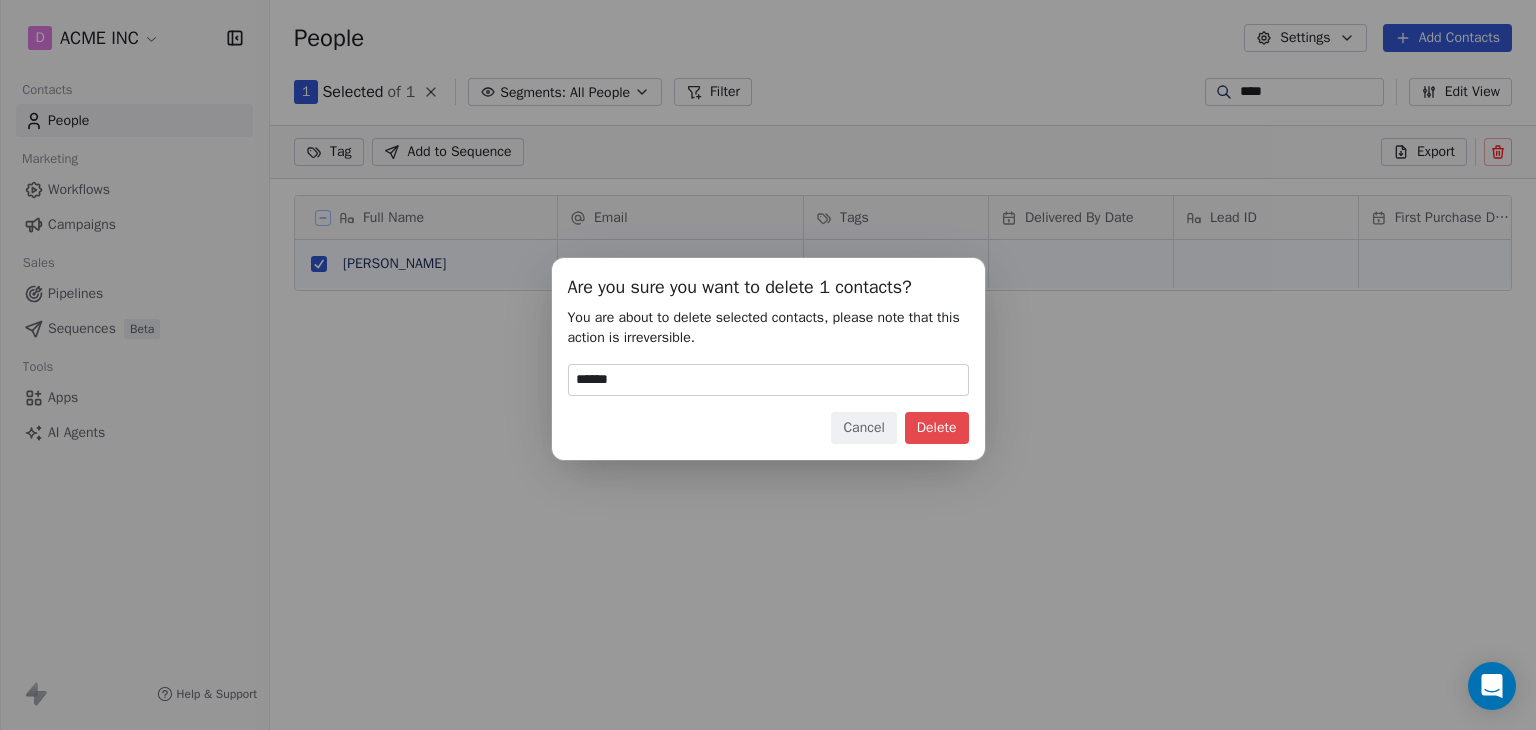 type on "******" 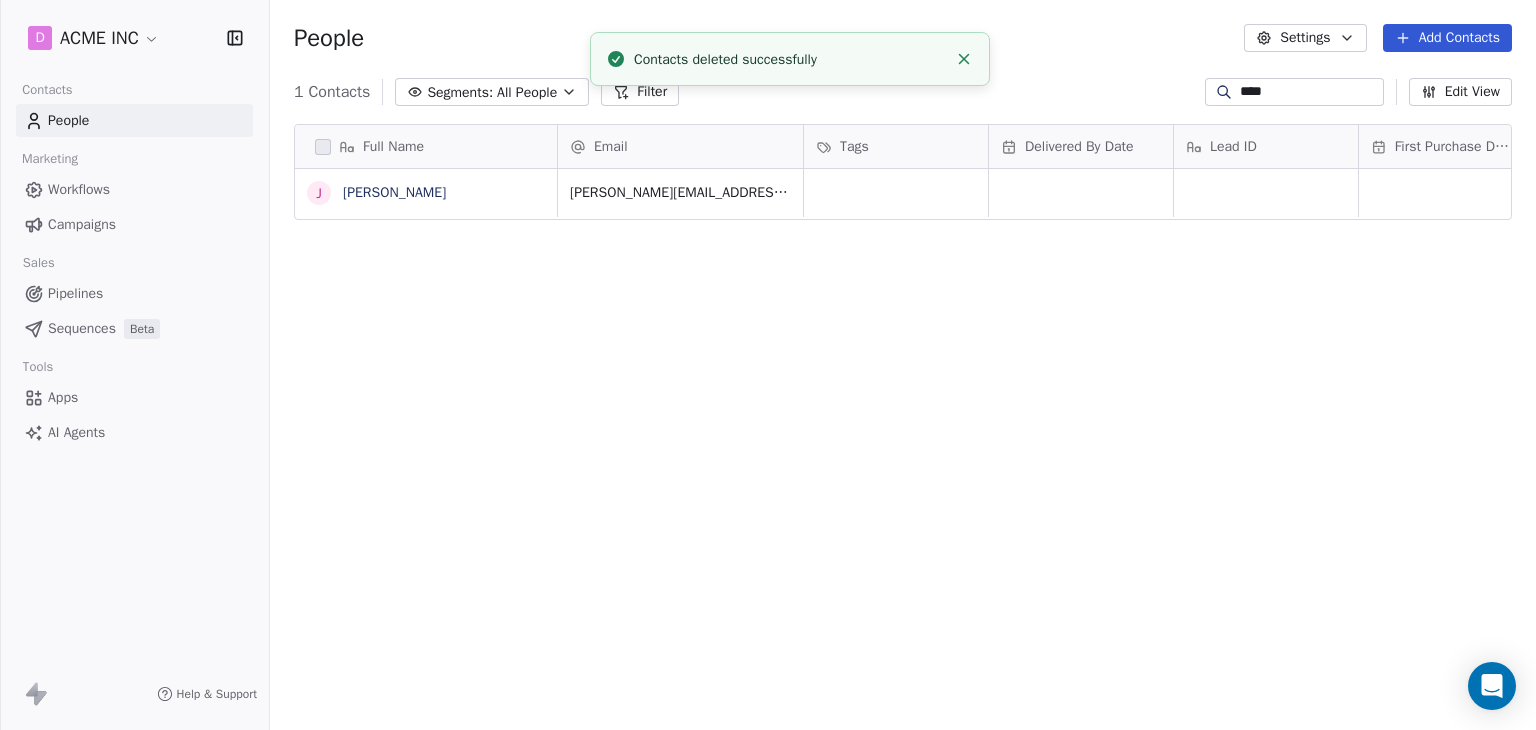 scroll, scrollTop: 16, scrollLeft: 16, axis: both 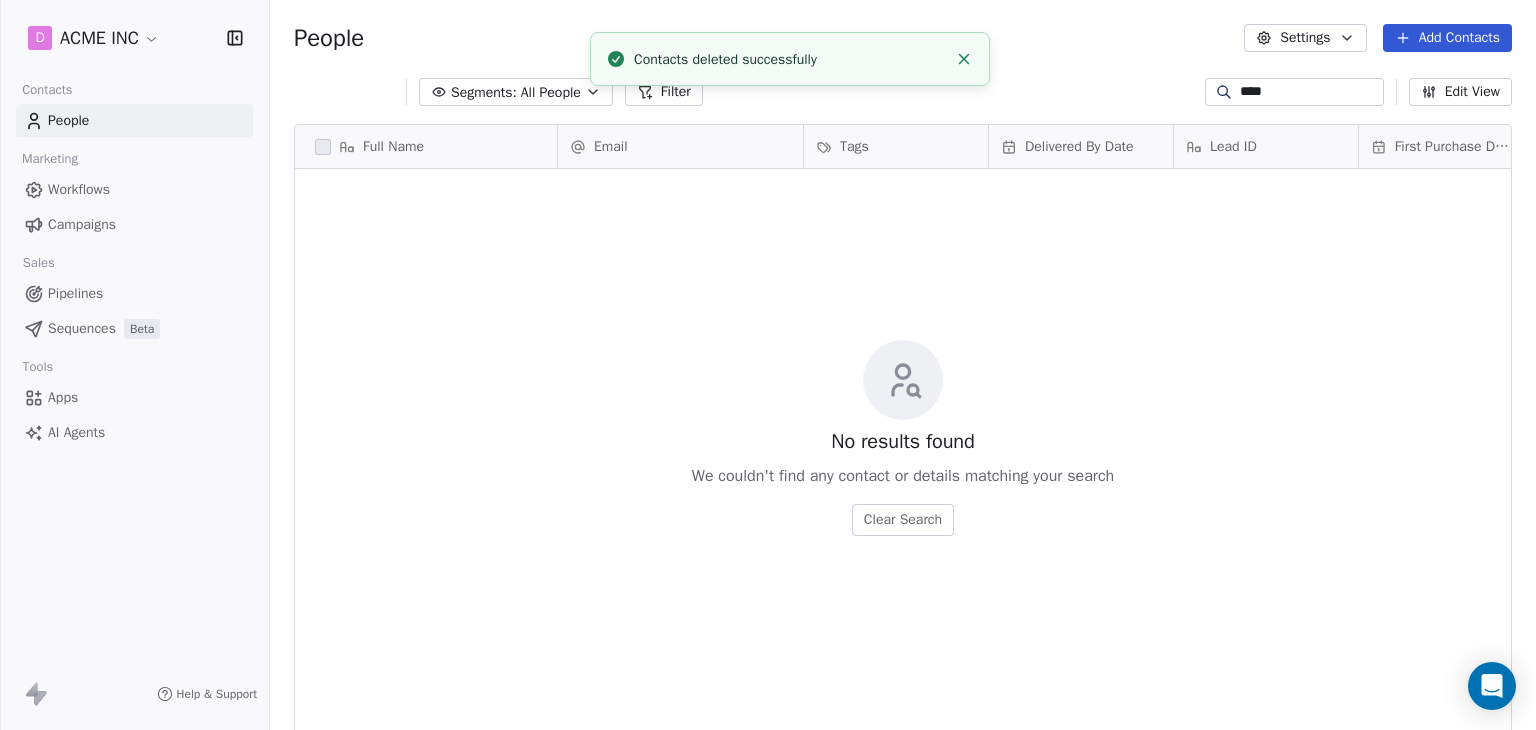 click on "****" at bounding box center (1310, 92) 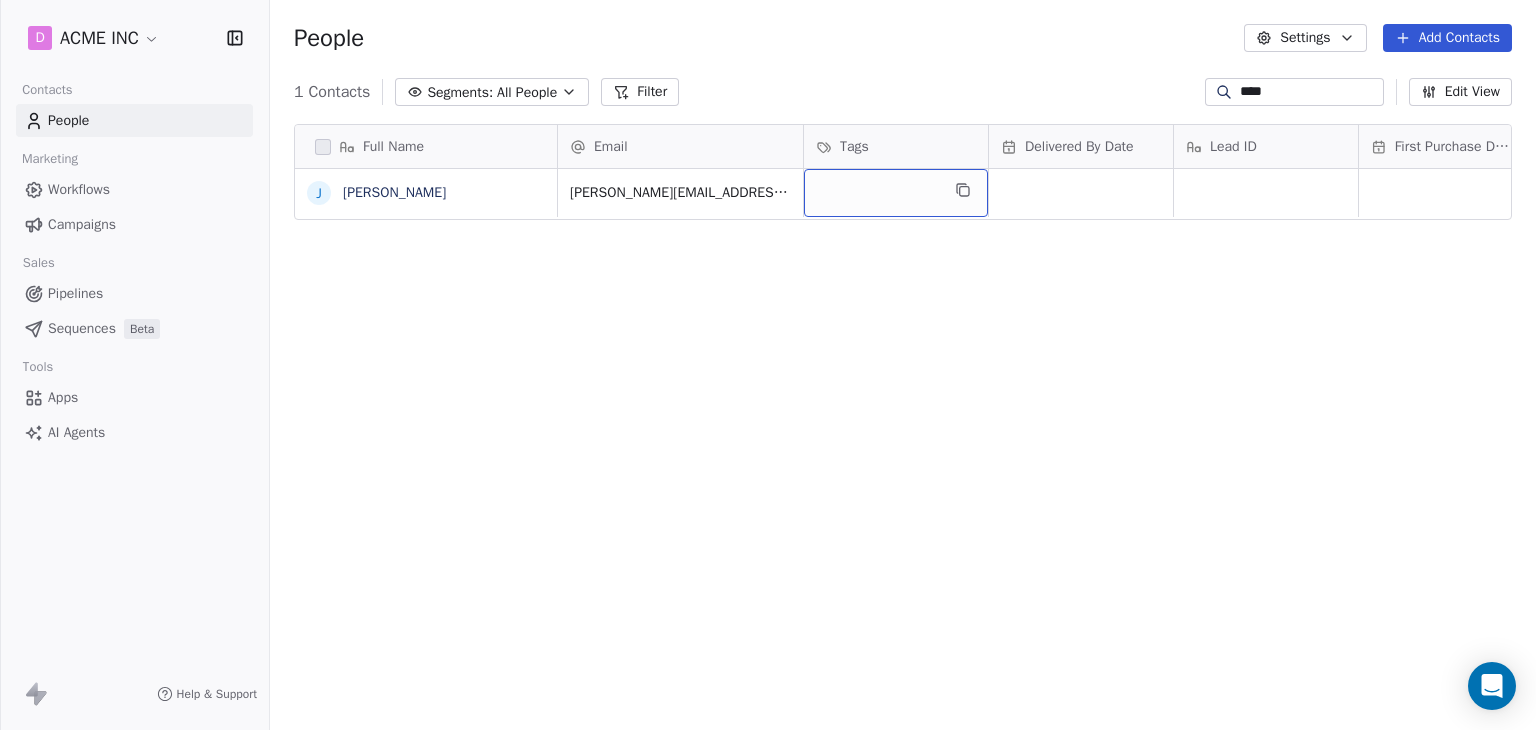 click at bounding box center [896, 193] 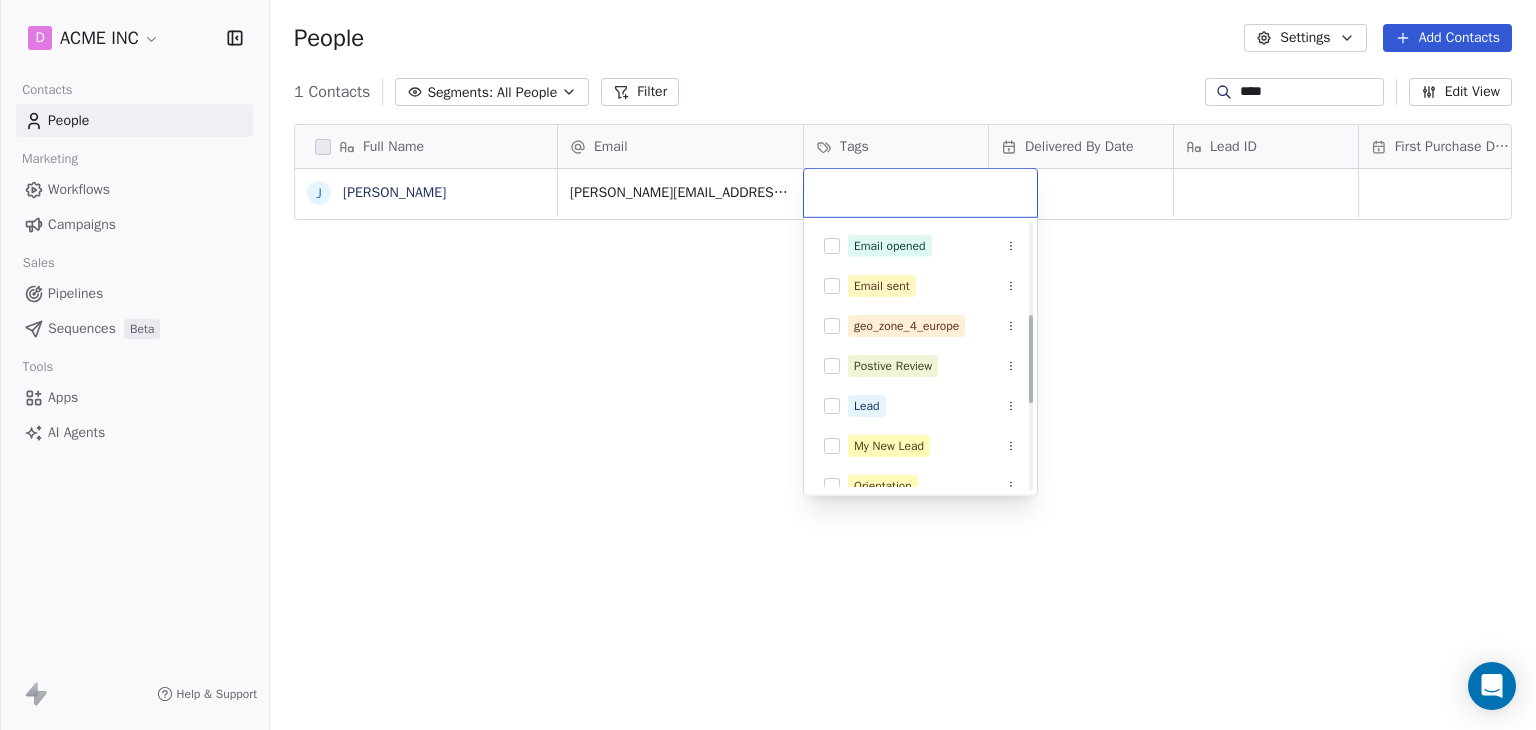scroll, scrollTop: 238, scrollLeft: 0, axis: vertical 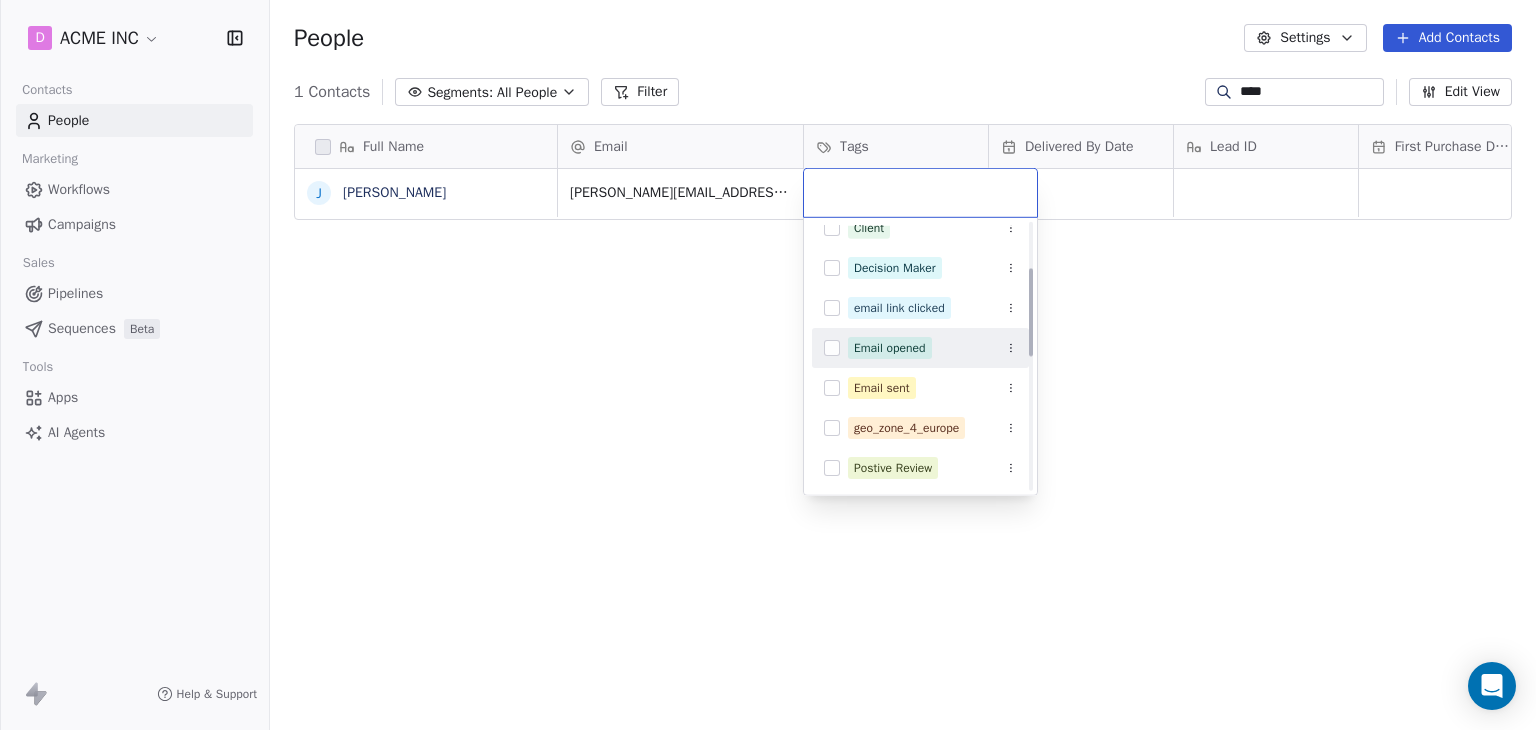 click on "D ACME INC Contacts People Marketing Workflows Campaigns Sales Pipelines Sequences Beta Tools Apps AI Agents Help & Support People Settings  Add Contacts 1 Contacts Segments: All People Filter  **** Edit View Tag Add to Sequence Export Full Name J Joey Frank Email Tags Delivered By Date Lead ID First Purchase Date IST Website Country Address joey@frank.co
To pick up a draggable item, press the space bar.
While dragging, use the arrow keys to move the item.
Press space again to drop the item in its new position, or press escape to cancel.
Churn Risk Client Competitor Switch Client Decision Maker email link clicked Email opened Email sent geo_zone_4_europe Postive Review Lead My New Lead Orientation Payment Done Positive Review" at bounding box center (768, 365) 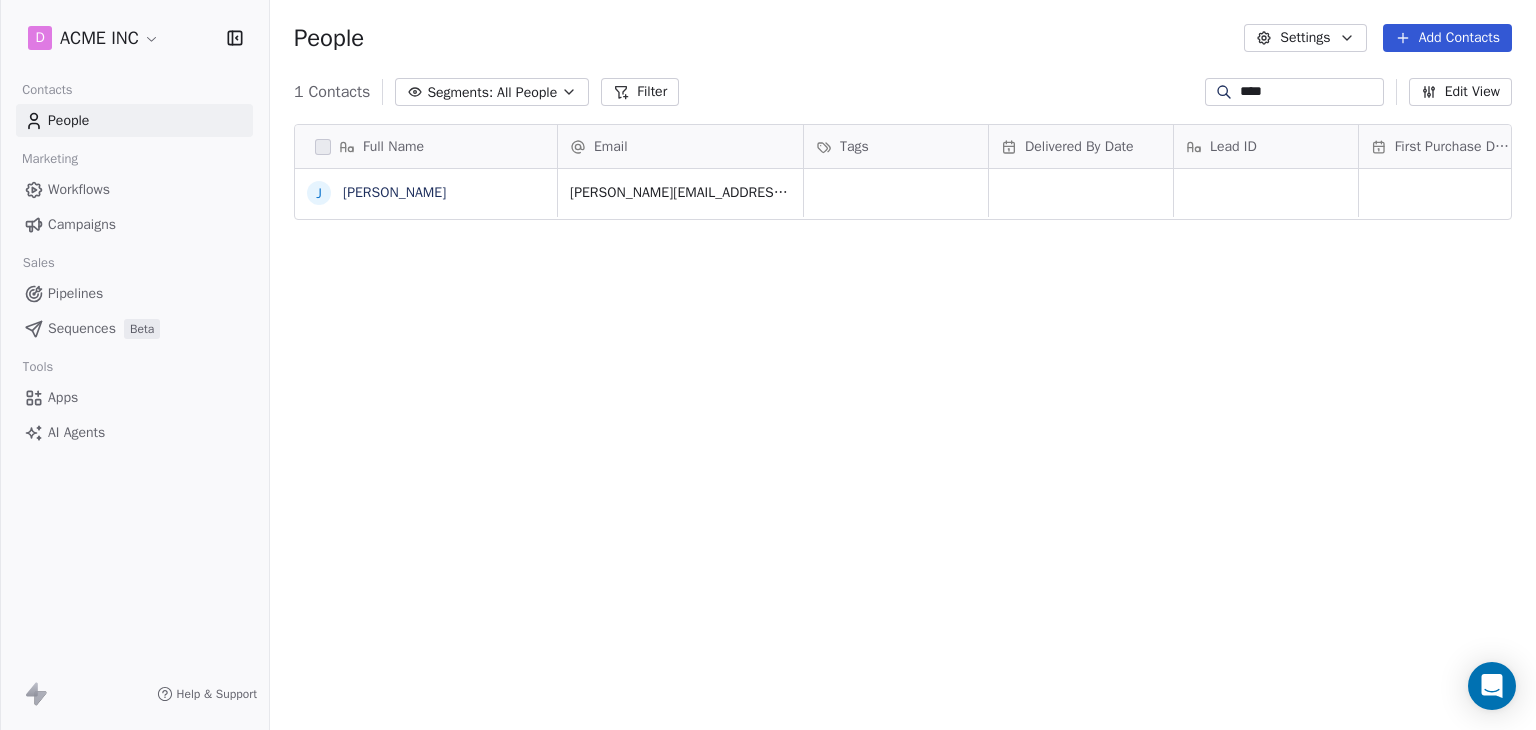 click on "Full Name J Joey Frank Email Tags Delivered By Date Lead ID First Purchase Date IST Website Country Address joey@frank.co
To pick up a draggable item, press the space bar.
While dragging, use the arrow keys to move the item.
Press space again to drop the item in its new position, or press escape to cancel." at bounding box center (903, 429) 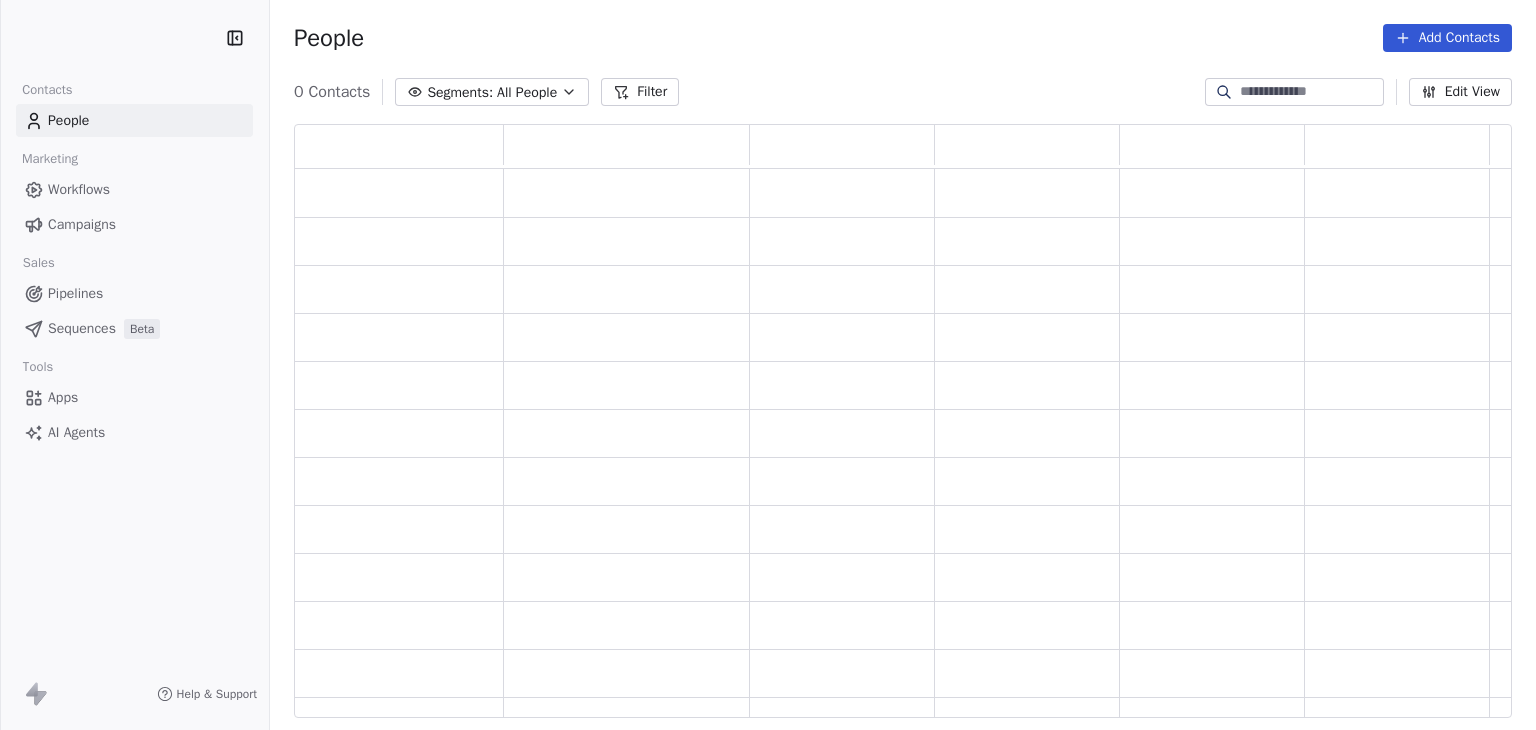 scroll, scrollTop: 0, scrollLeft: 0, axis: both 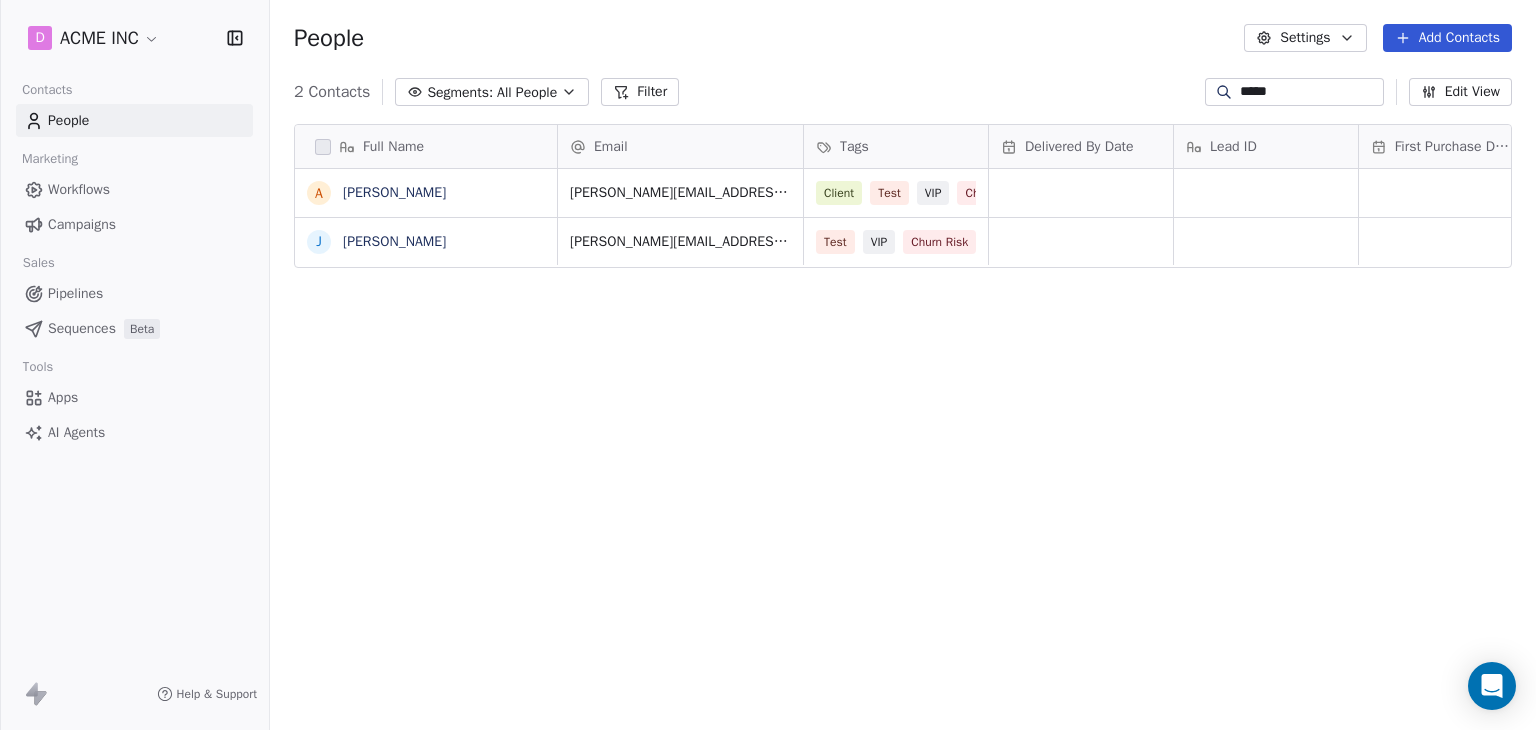 type on "*****" 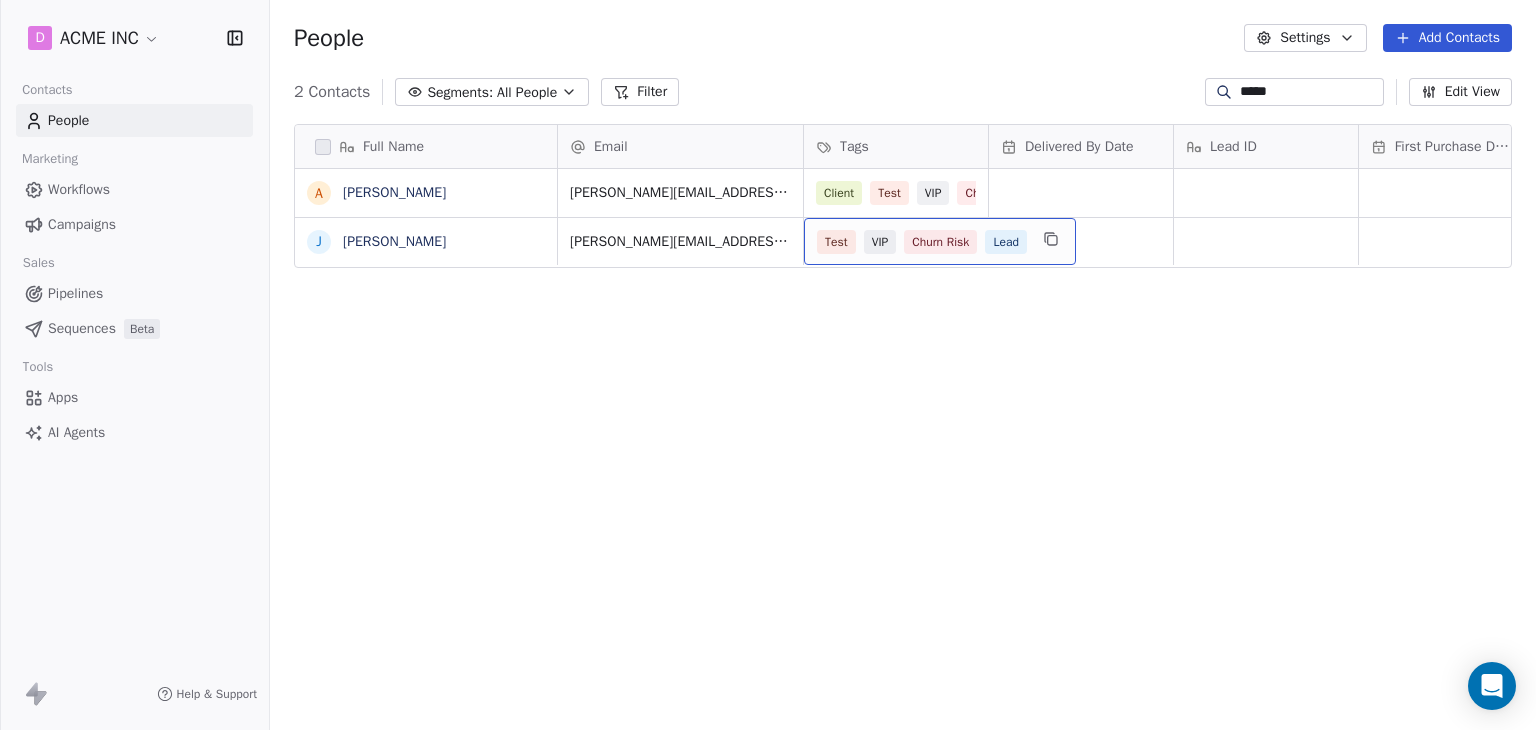 click on "Test VIP Churn Risk Lead" at bounding box center [940, 241] 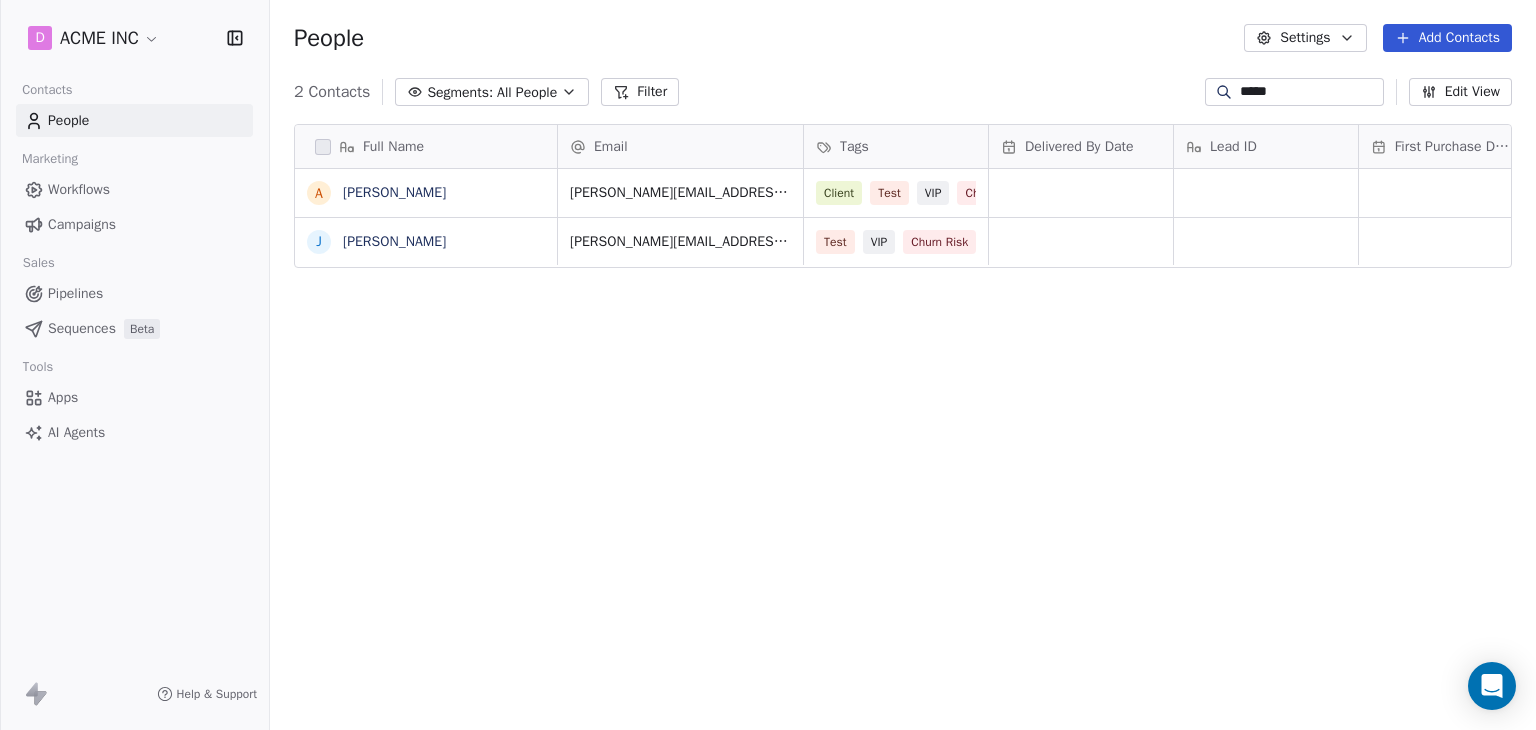 click on "Campaigns" at bounding box center [82, 224] 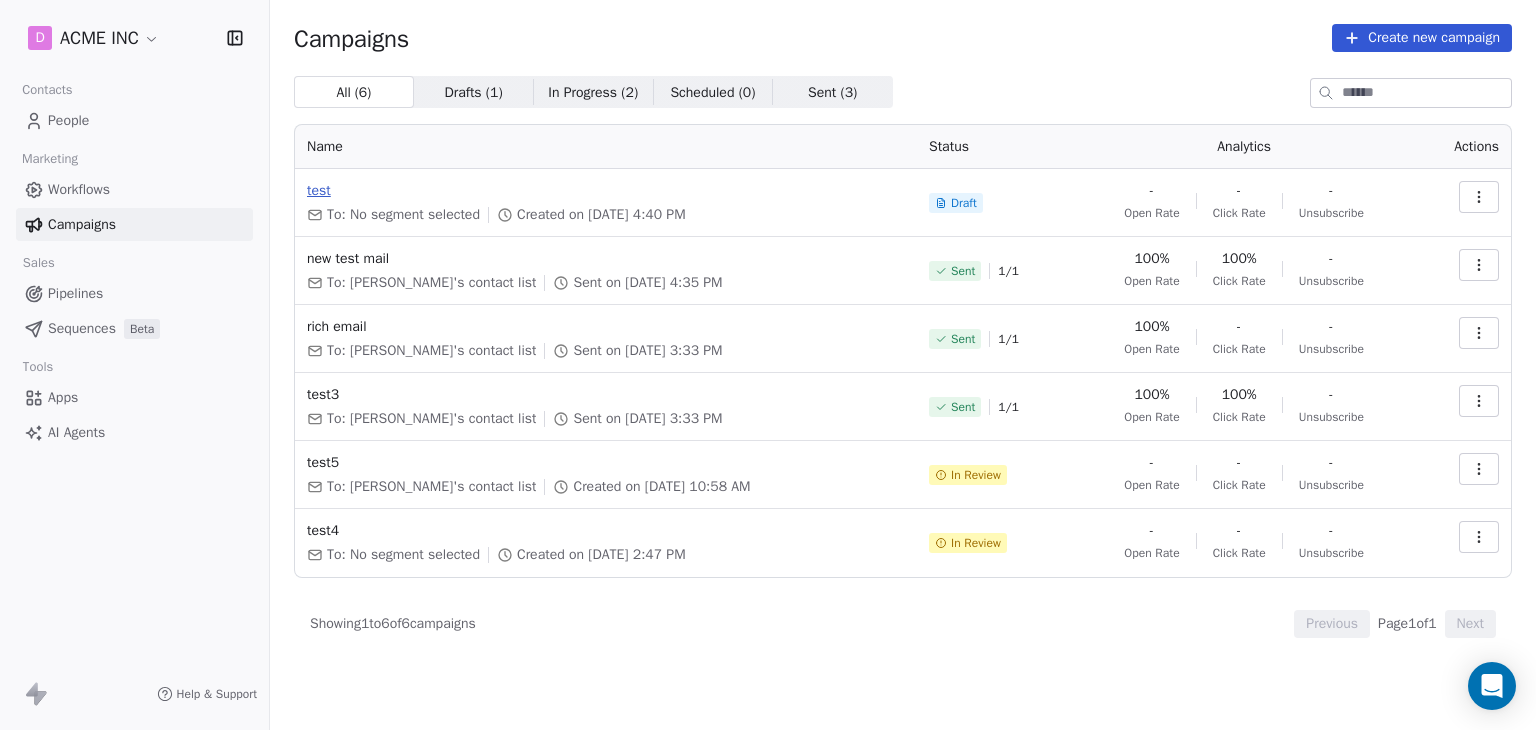 click on "test" at bounding box center (606, 191) 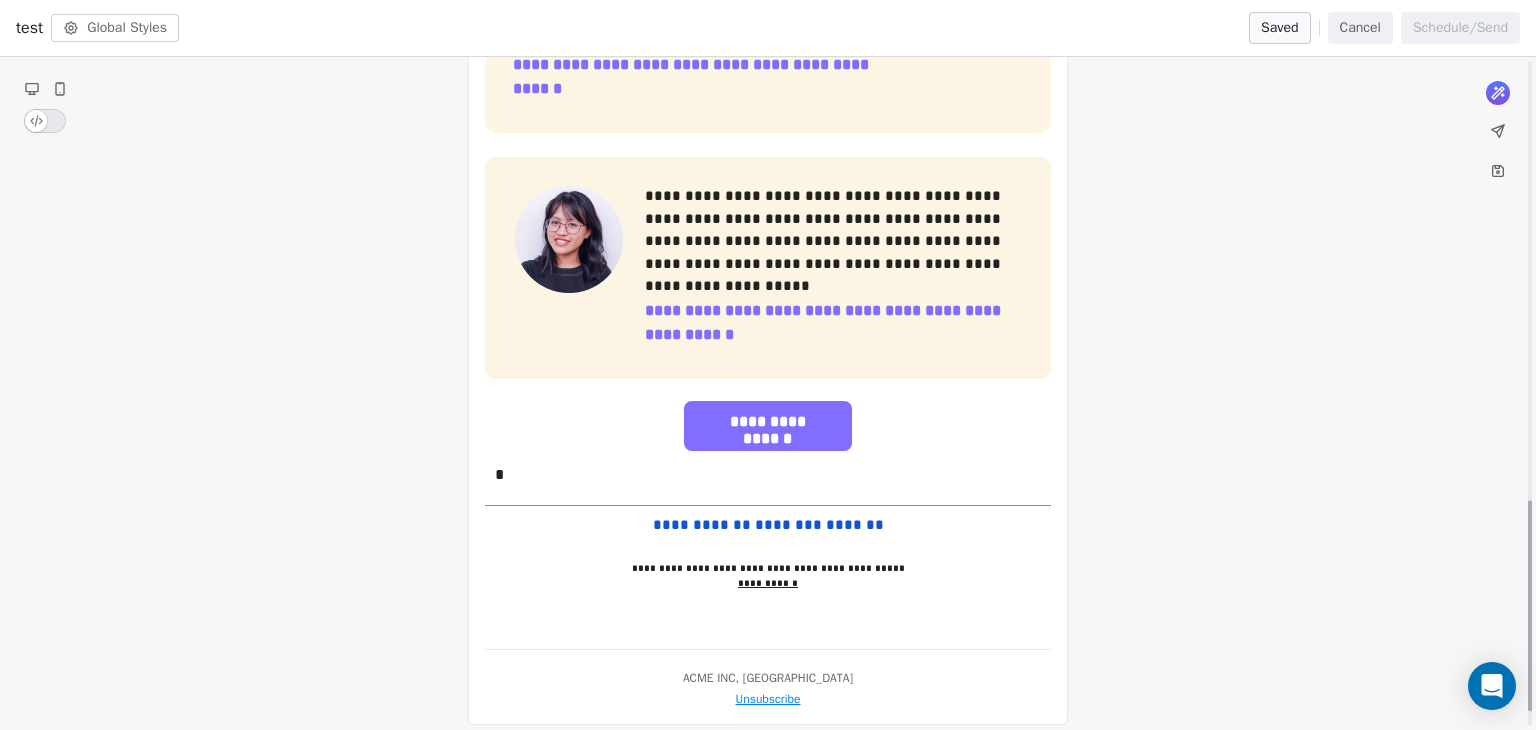 scroll, scrollTop: 1449, scrollLeft: 0, axis: vertical 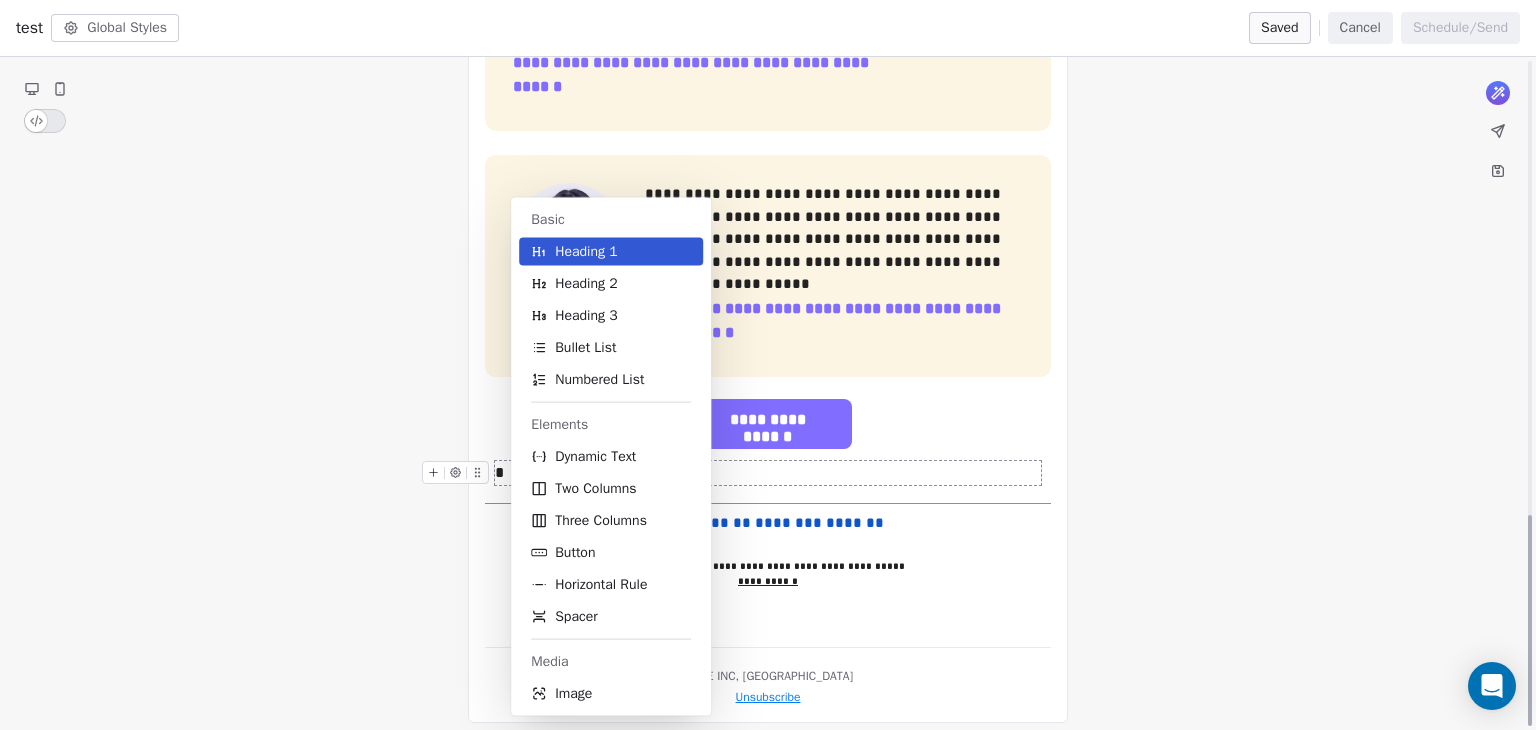 click on "D ACME INC Contacts People Marketing Workflows Campaigns Sales Pipelines Sequences Beta Tools Apps AI Agents Help & Support Campaigns  Create new campaign All ( 6 ) All ( 6 ) Drafts ( 1 ) Drafts ( 1 ) In Progress ( 2 ) In Progress ( 2 ) Scheduled ( 0 ) Scheduled ( 0 ) Sent ( 3 ) Sent ( 3 ) Name Status Analytics Actions test To: No segment selected Created on [DATE] 4:40 PM Draft - Open Rate - Click Rate - Unsubscribe new test mail To: [PERSON_NAME]'s contact list  Sent on [DATE] 4:35 PM Sent 1 / 1 100% Open Rate 100% Click Rate - Unsubscribe rich email To: [PERSON_NAME]'s contact list  Sent on [DATE] 3:33 PM Sent 1 / 1 100% Open Rate - Click Rate - Unsubscribe test3 To: Mrinal's contact list  Sent on [DATE] 3:33 PM Sent 1 / 1 100% Open Rate 100% Click Rate - Unsubscribe test5 To: [PERSON_NAME]'s contact list  Created on [DATE] 10:58 AM In Review - Open Rate - Click Rate - Unsubscribe test4 To: No segment selected Created on [DATE] 2:47 PM In Review - Open Rate - Click Rate - Unsubscribe 1" at bounding box center (768, 365) 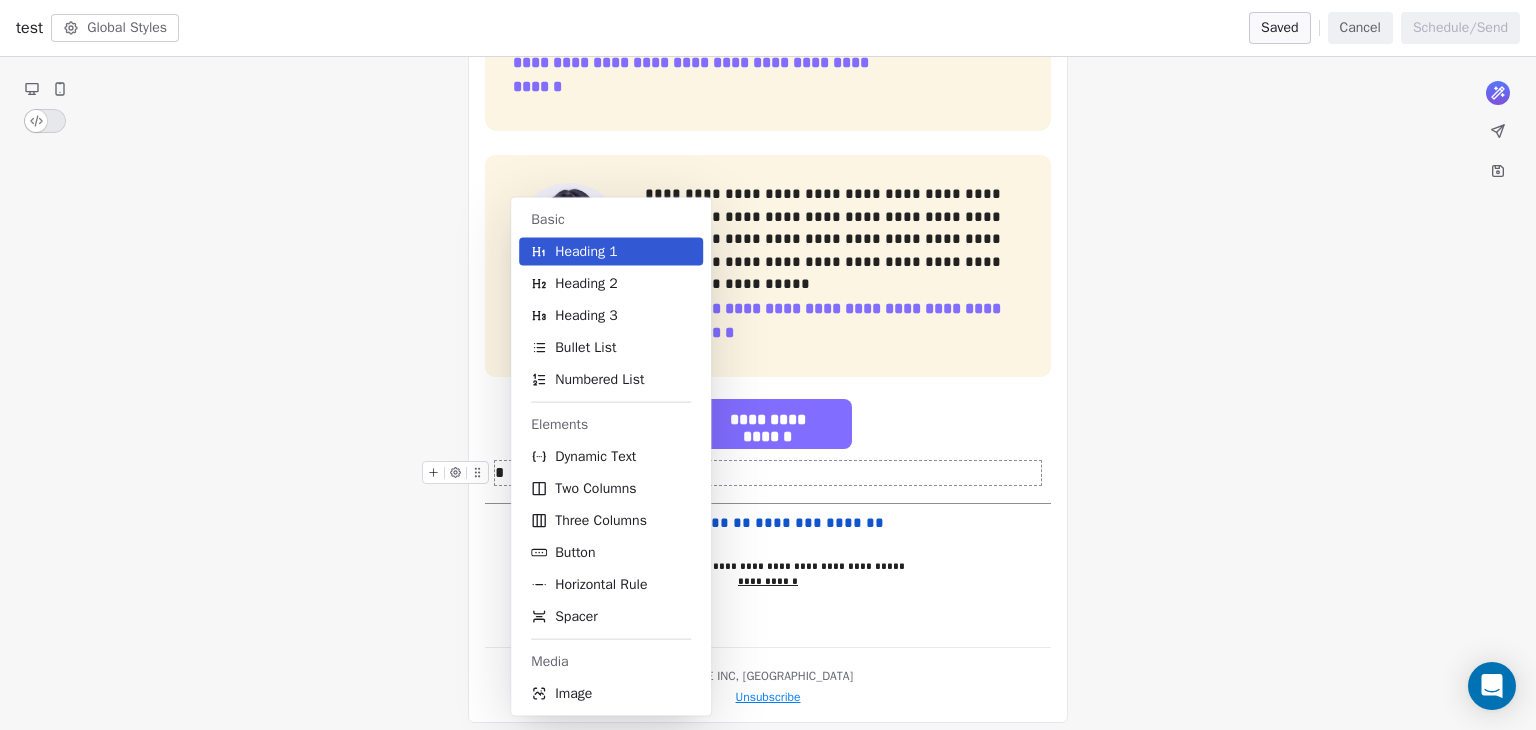 click on "Dynamic Text" at bounding box center [595, 457] 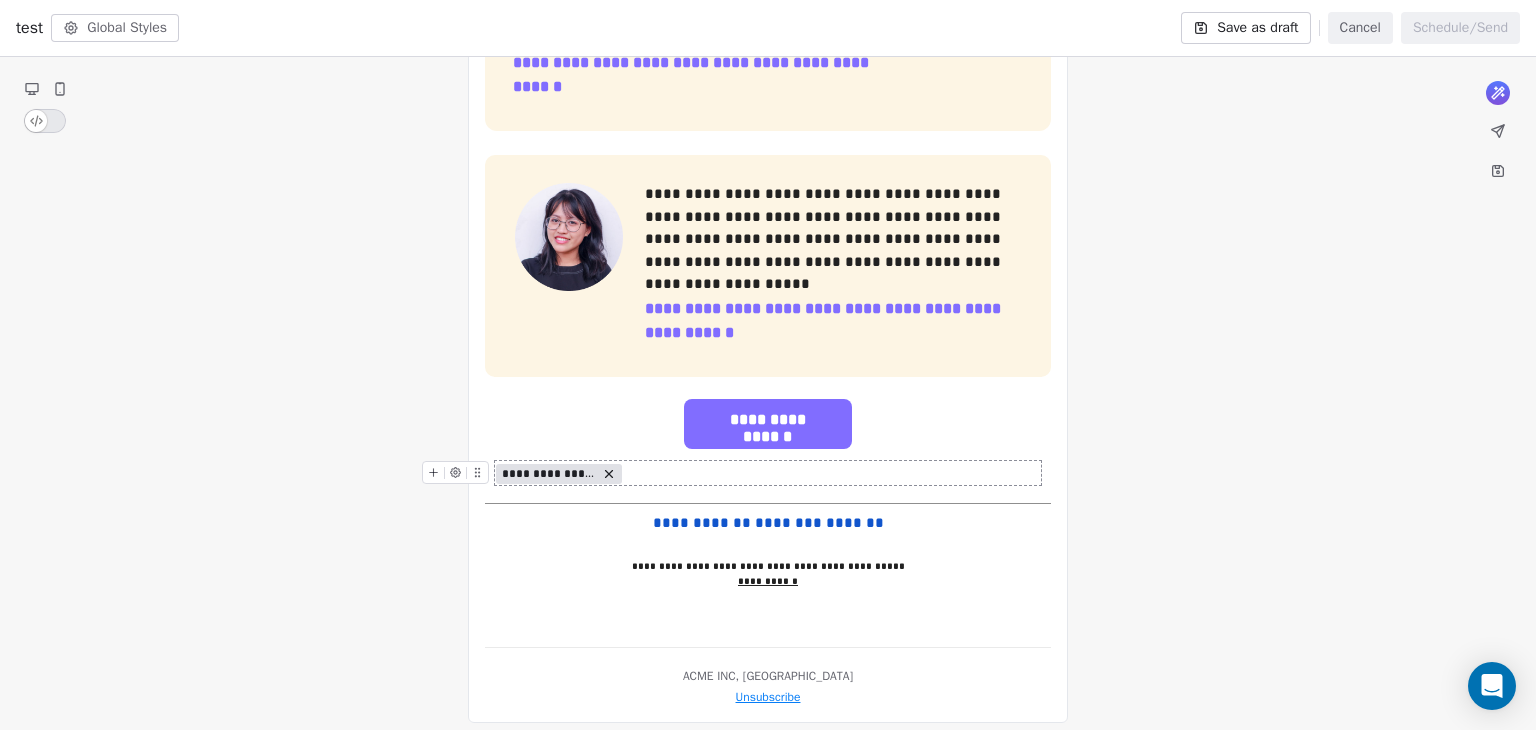 click on "**********" at bounding box center [549, 474] 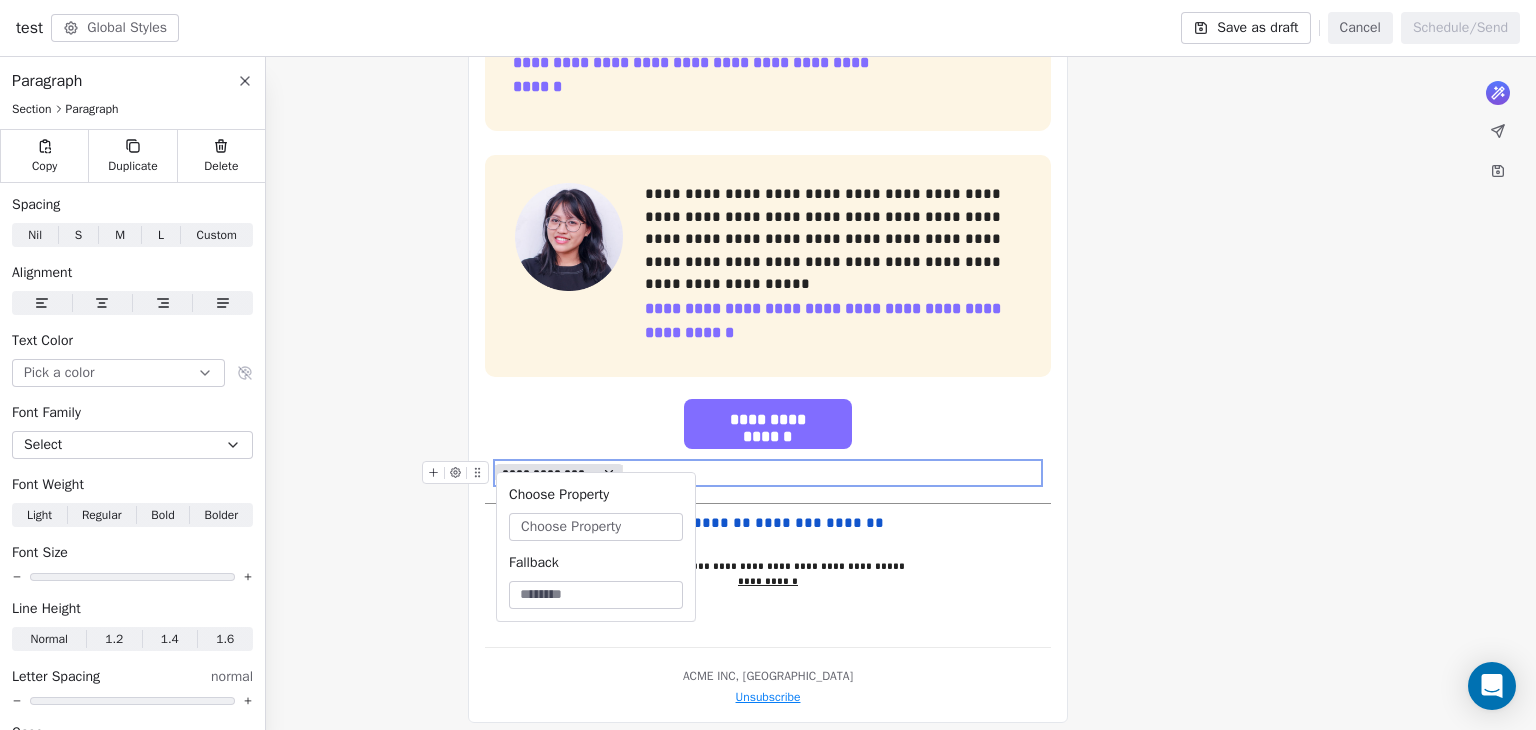 click on "Choose Property" at bounding box center [571, 527] 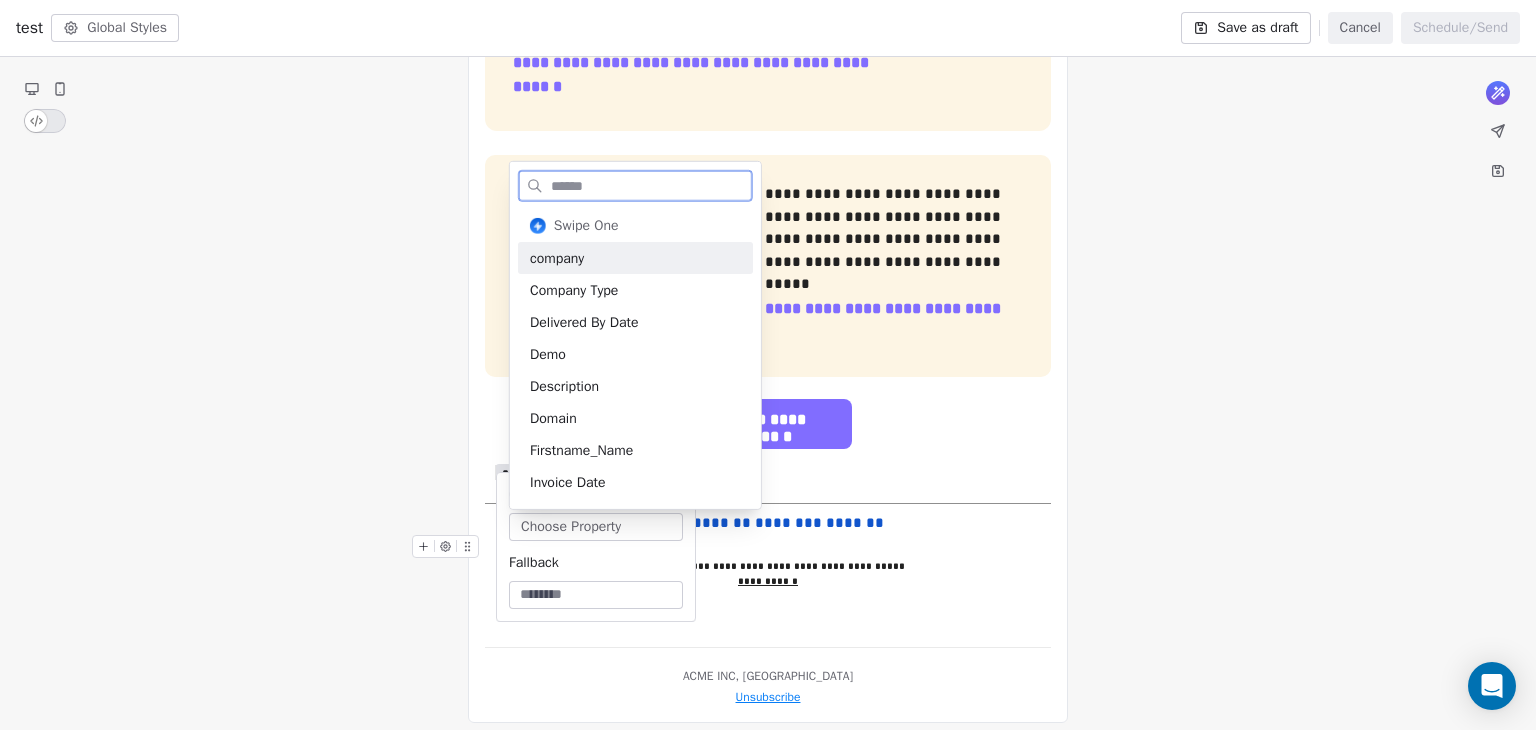 click at bounding box center [768, 547] 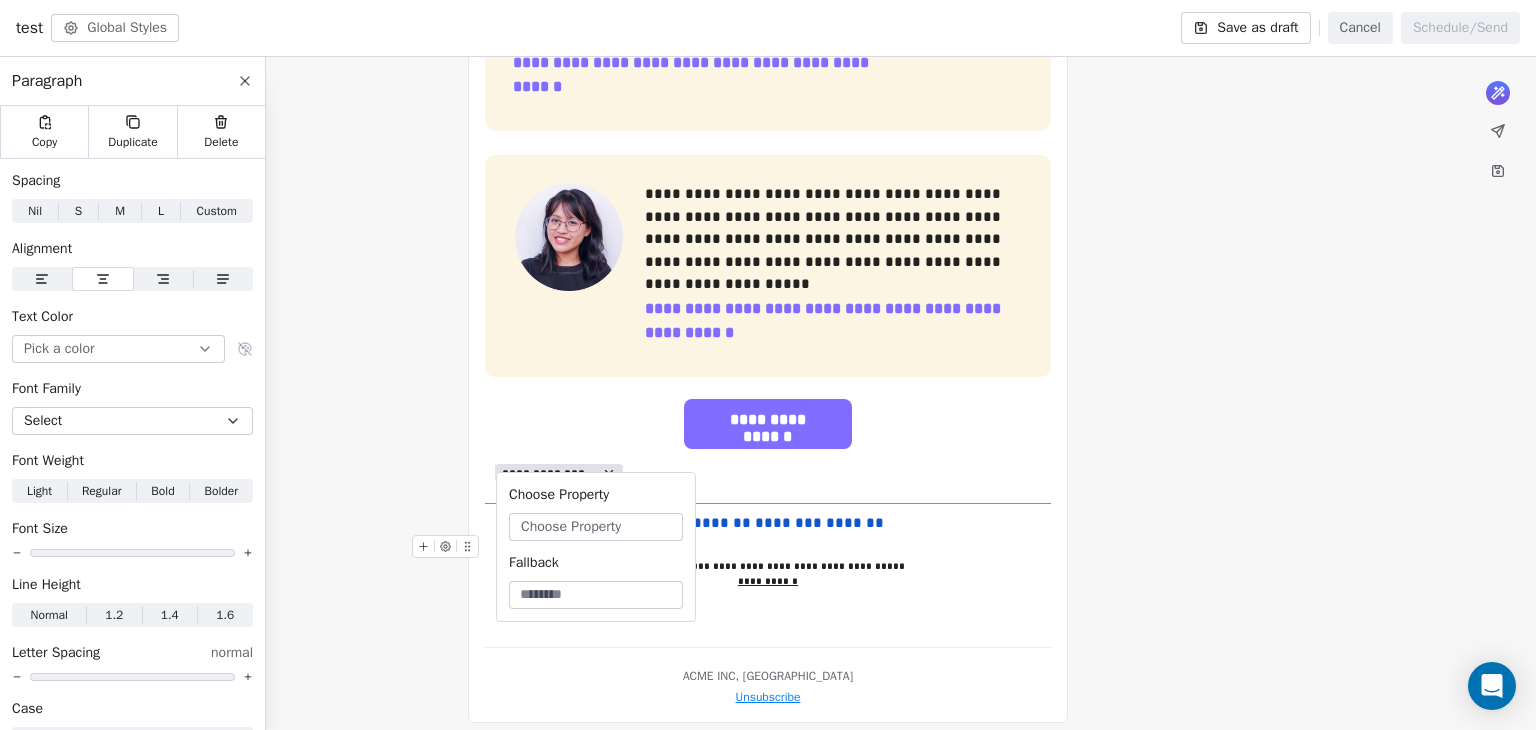 click on "Choose Property" at bounding box center [571, 527] 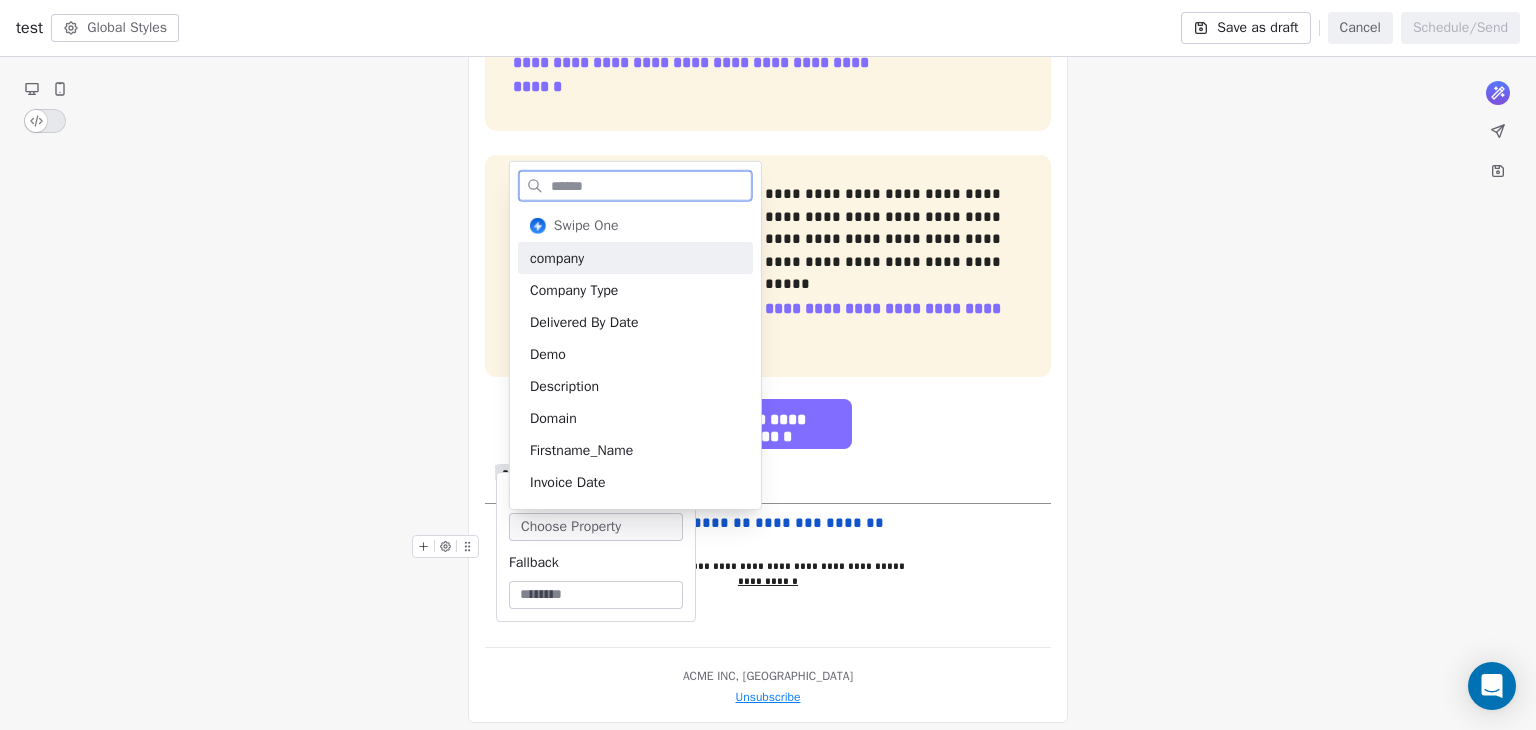 click at bounding box center [768, 547] 